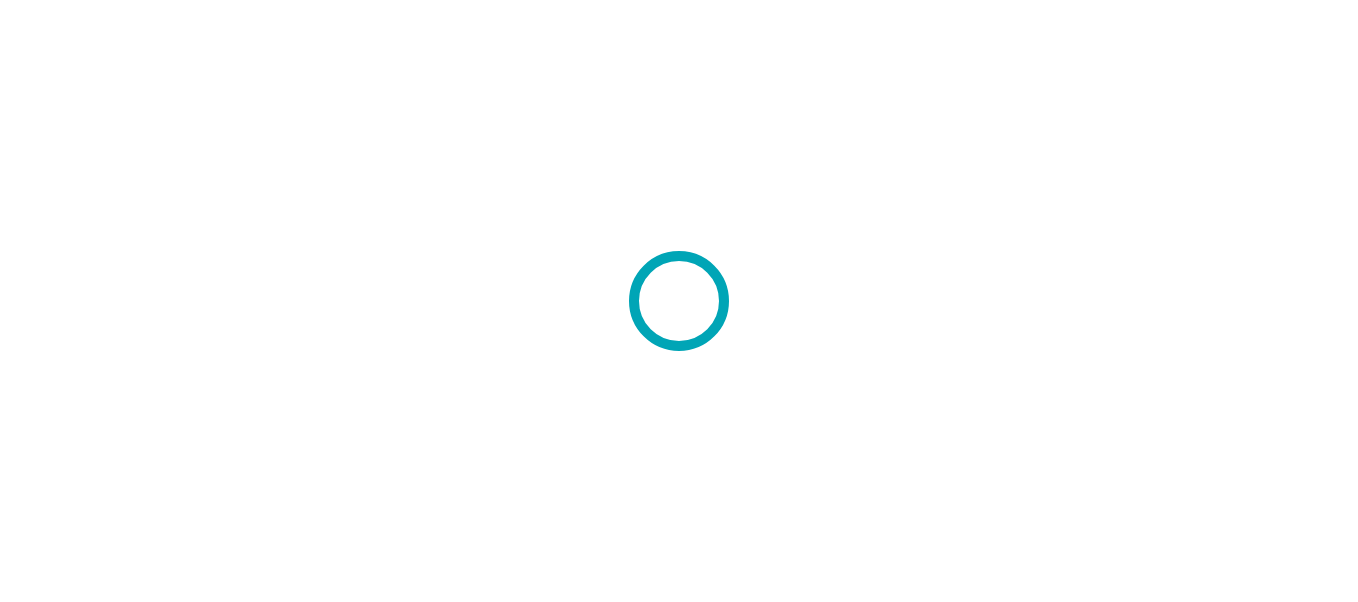 scroll, scrollTop: 0, scrollLeft: 0, axis: both 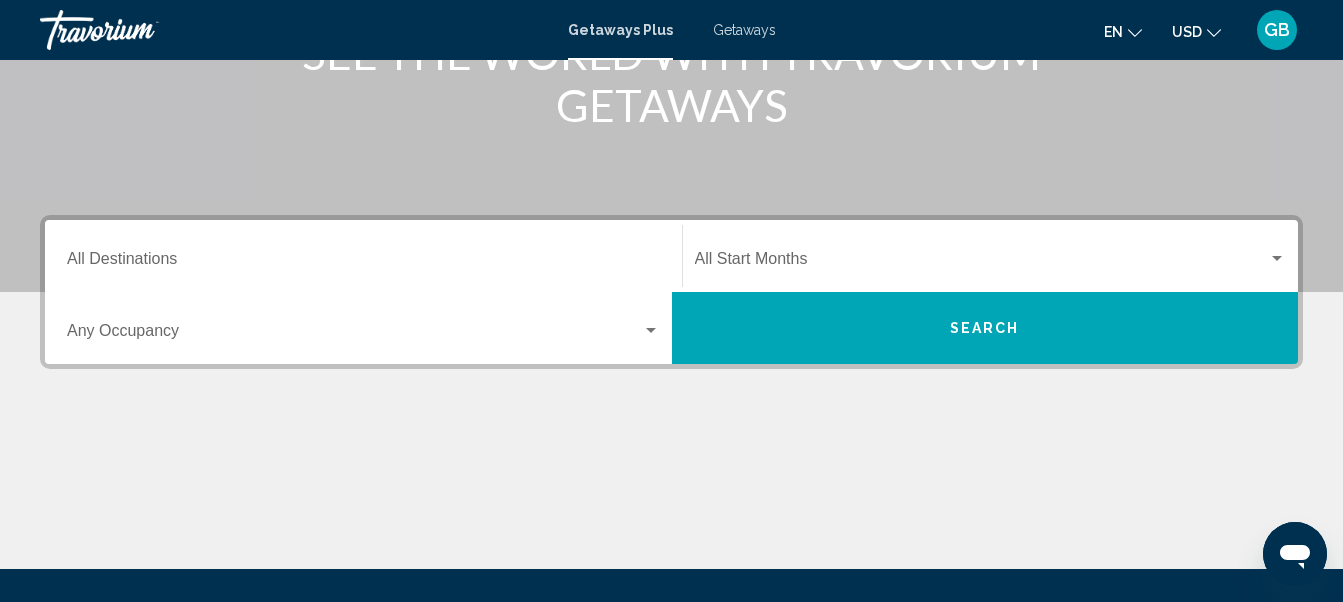 click at bounding box center (651, 331) 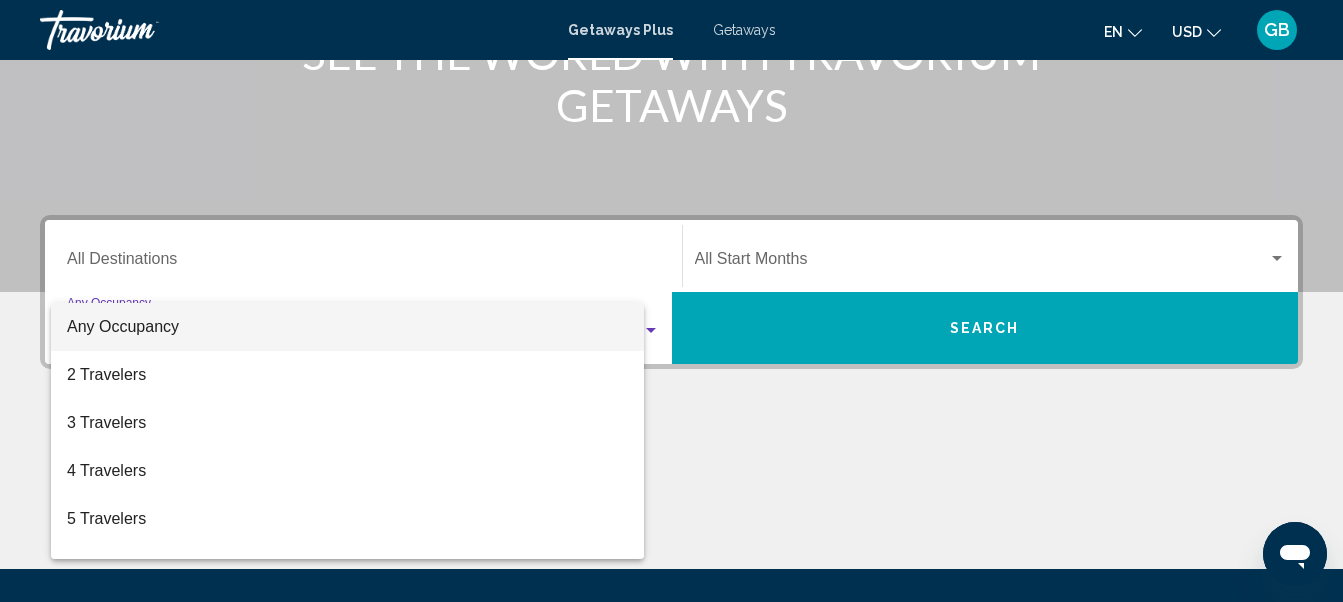 scroll, scrollTop: 458, scrollLeft: 0, axis: vertical 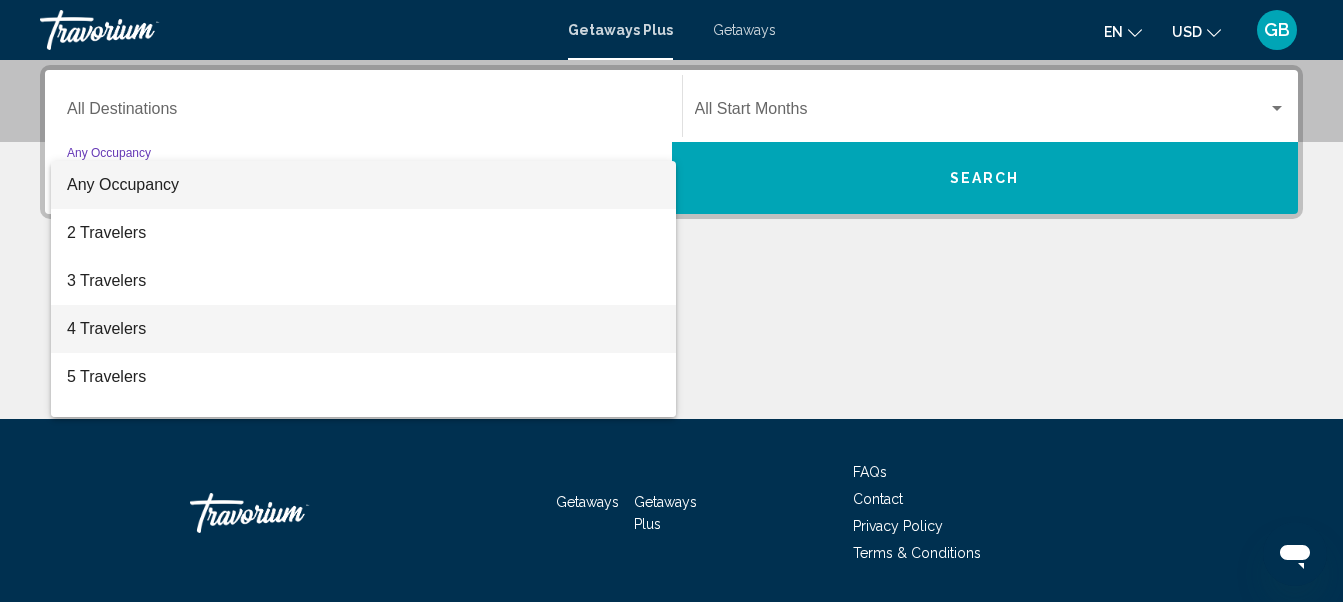 click on "4 Travelers" at bounding box center [363, 329] 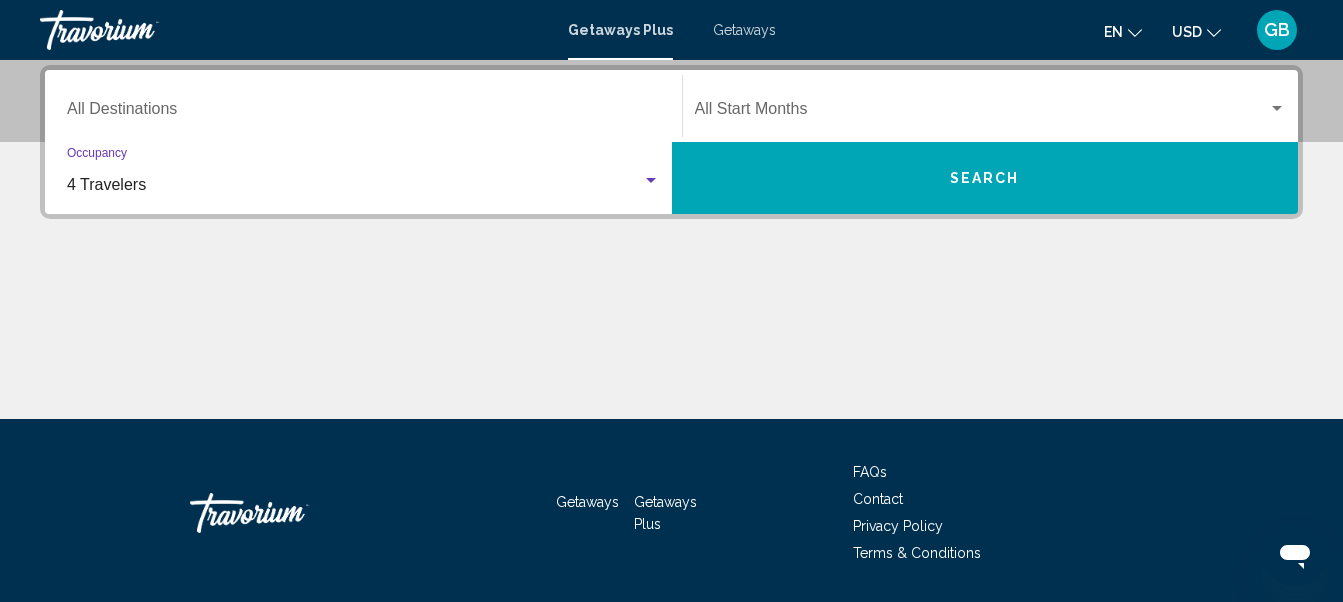 click at bounding box center (982, 113) 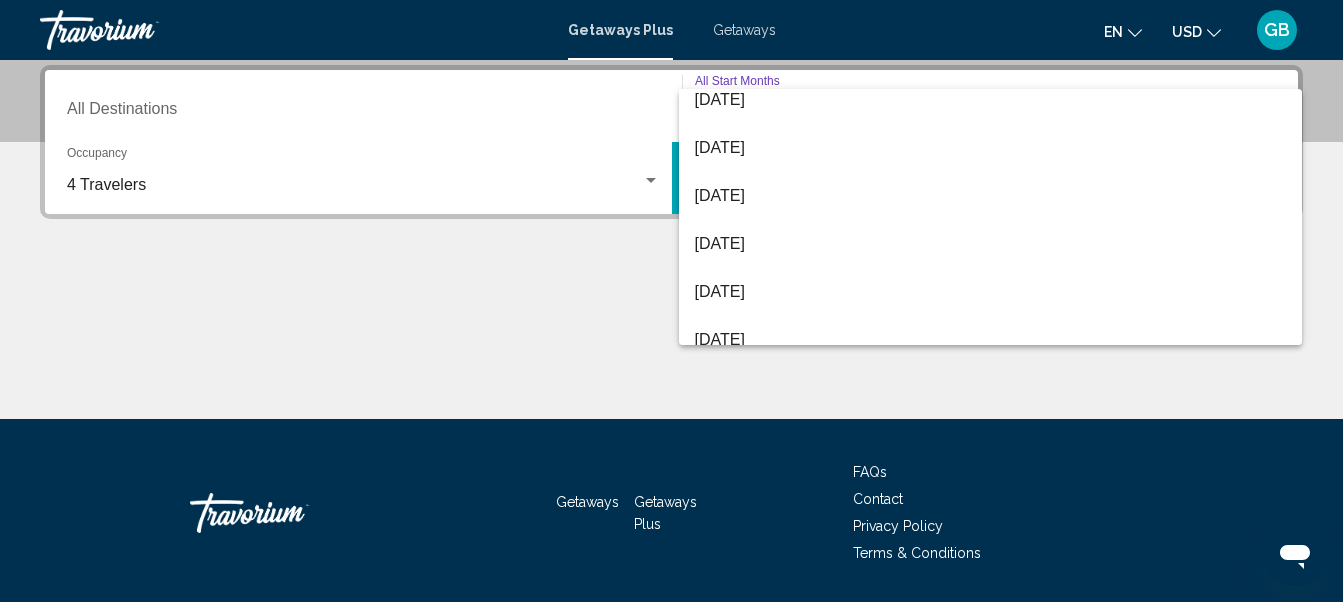 scroll, scrollTop: 74, scrollLeft: 0, axis: vertical 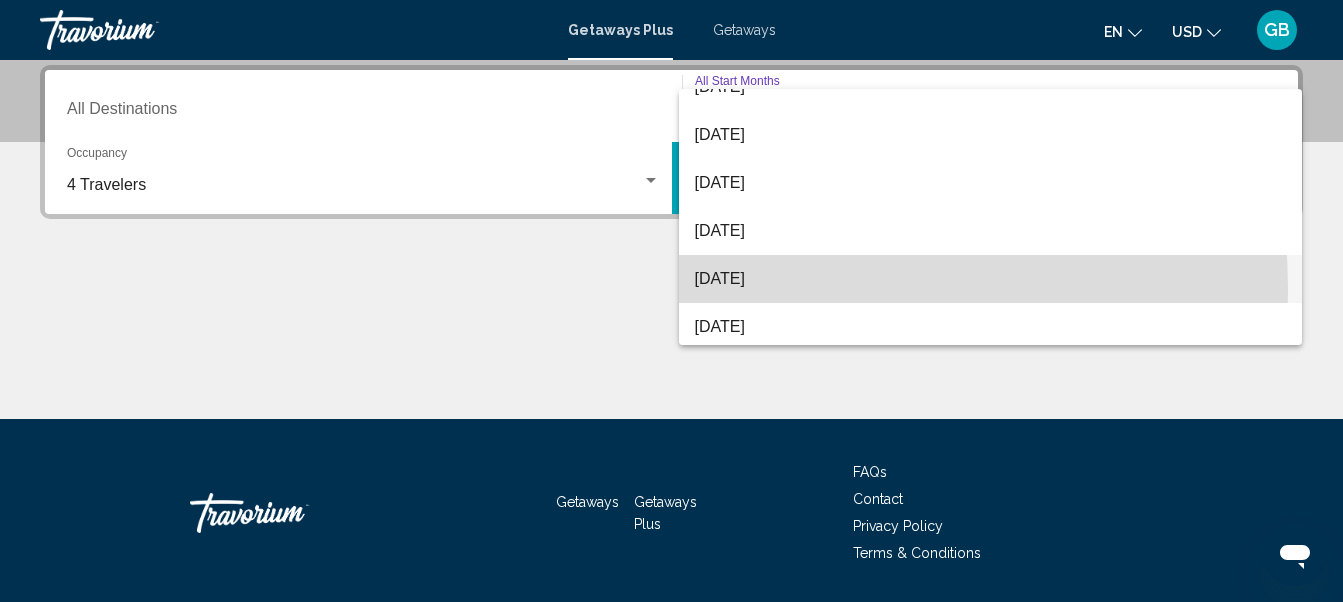 click on "[DATE]" at bounding box center (991, 279) 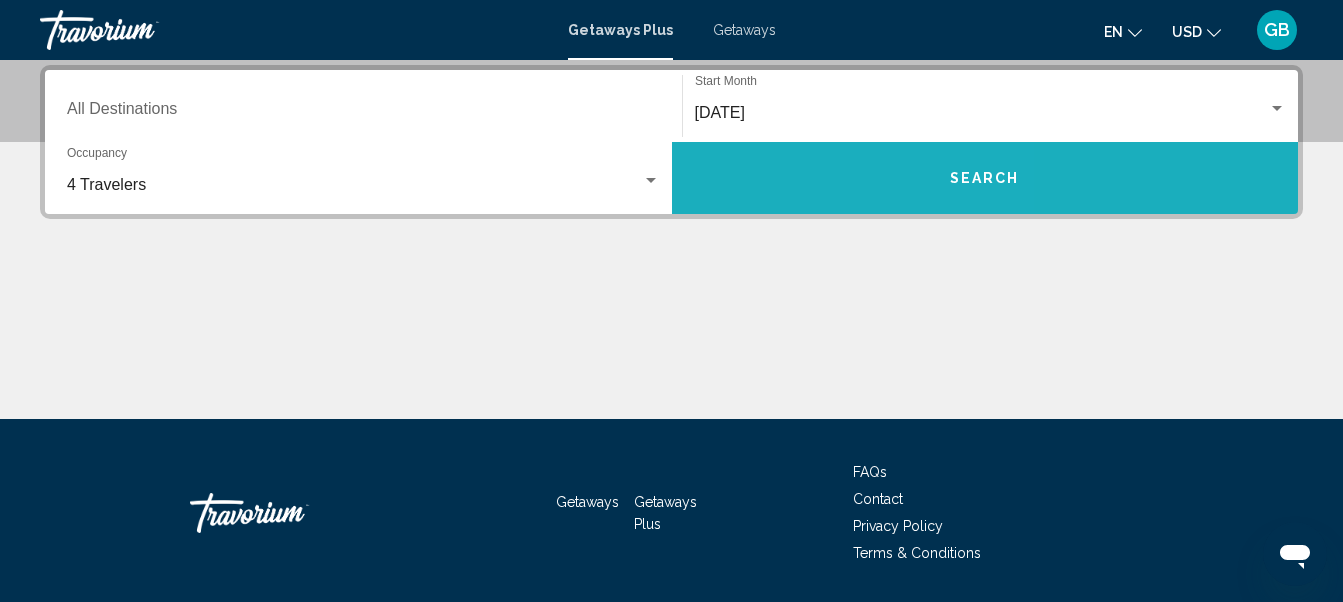click on "Search" at bounding box center (985, 178) 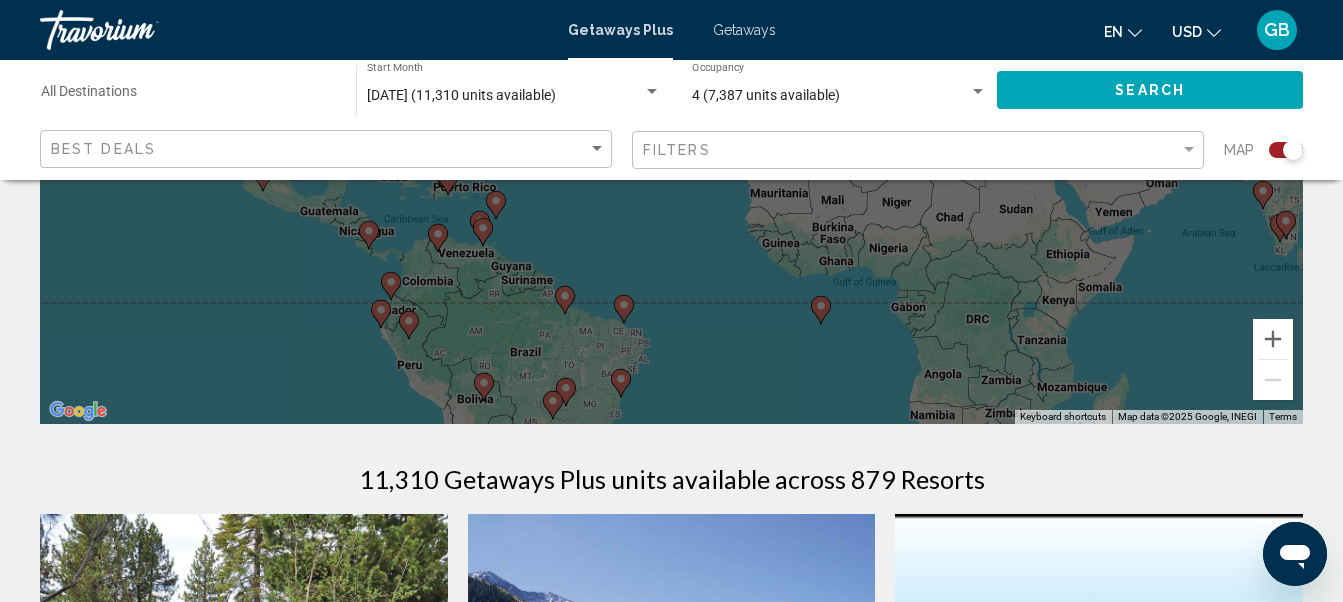 scroll, scrollTop: 374, scrollLeft: 0, axis: vertical 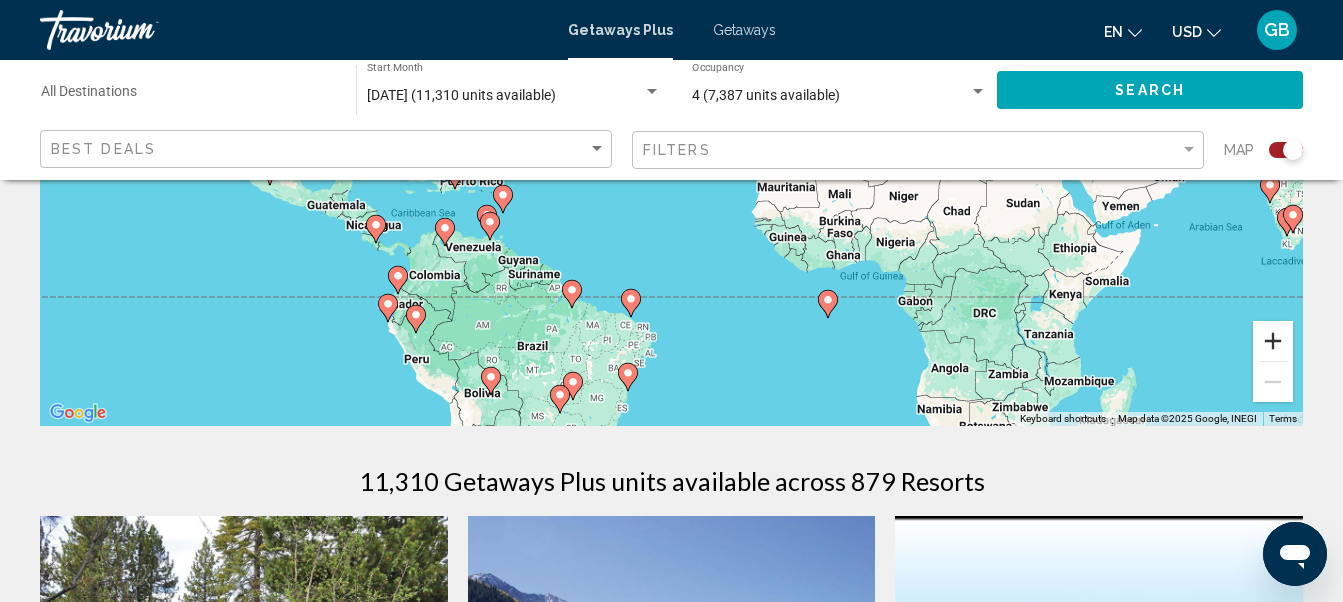 click at bounding box center [1273, 341] 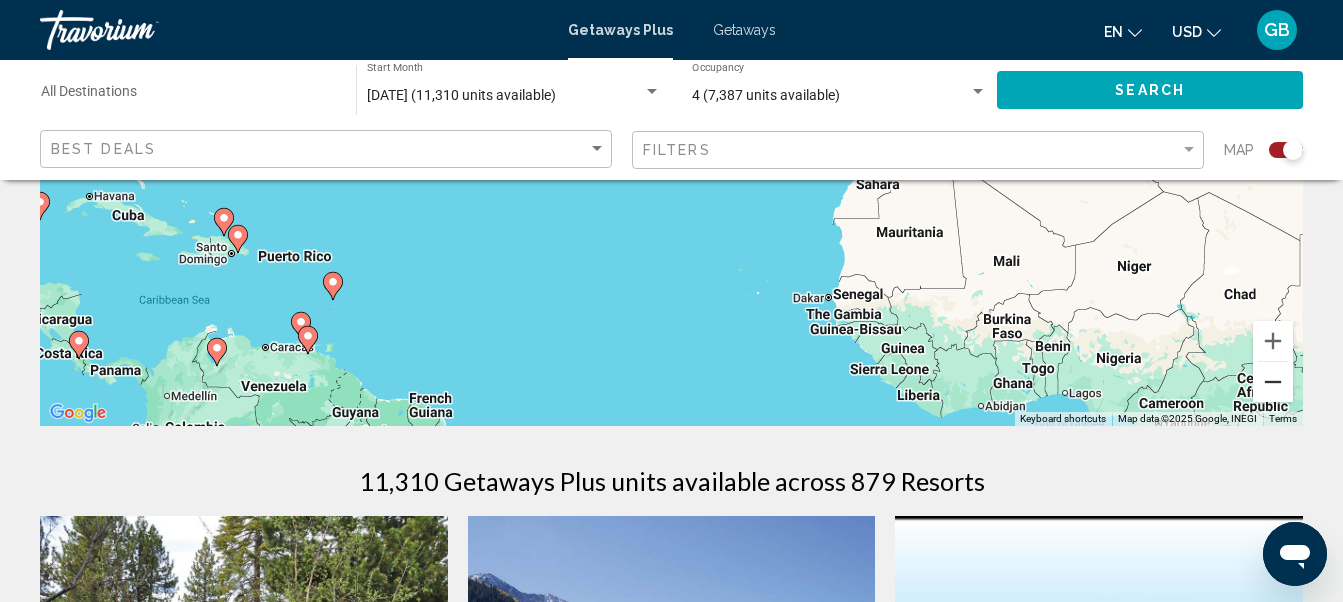 click at bounding box center [1273, 382] 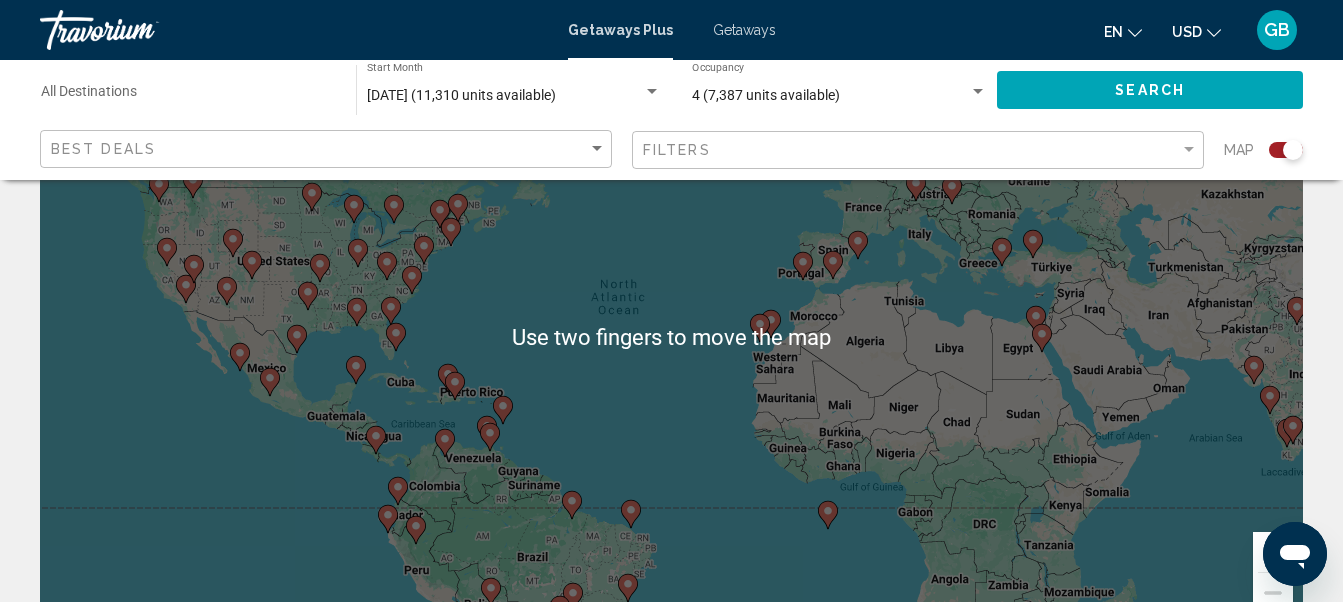 scroll, scrollTop: 160, scrollLeft: 0, axis: vertical 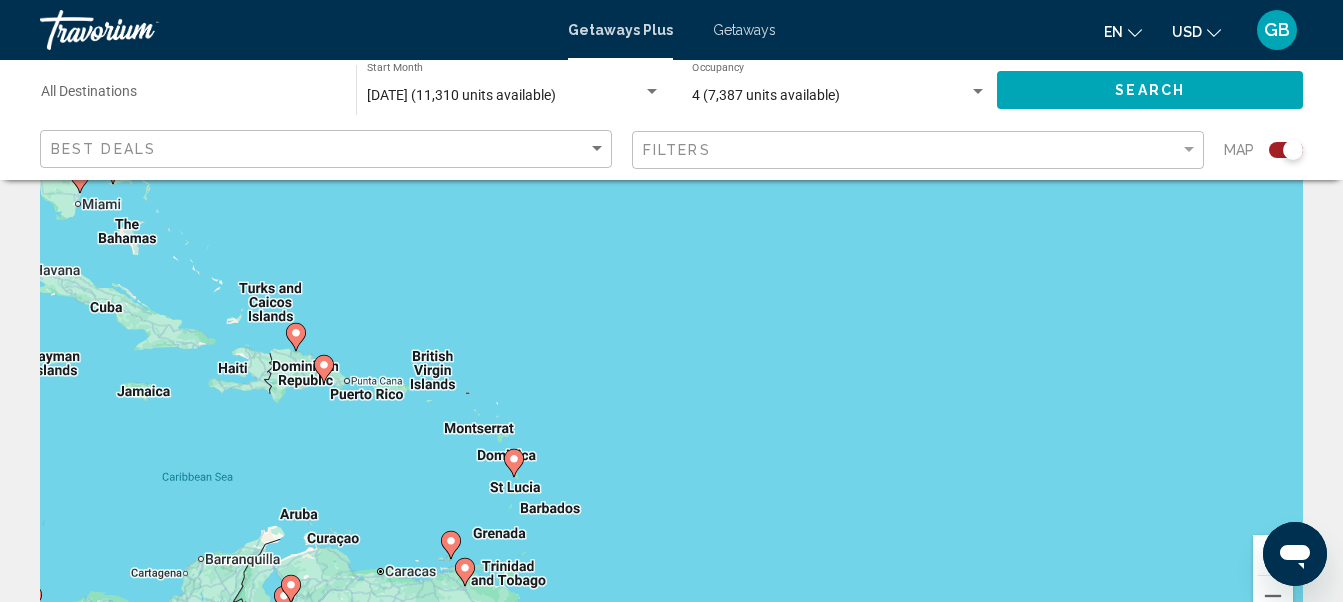 click on "To navigate, press the arrow keys. To activate drag with keyboard, press Alt + Enter. Once in keyboard drag state, use the arrow keys to move the marker. To complete the drag, press the Enter key. To cancel, press Escape." at bounding box center [671, 340] 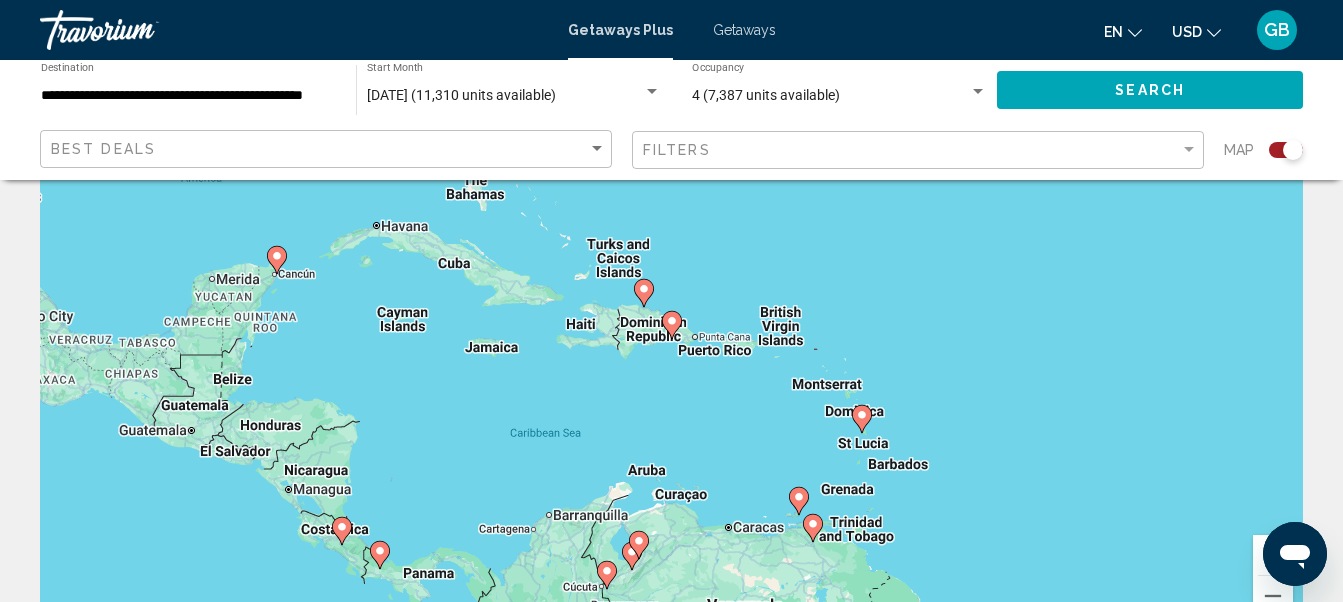 click on "To navigate, press the arrow keys. To activate drag with keyboard, press Alt + Enter. Once in keyboard drag state, use the arrow keys to move the marker. To complete the drag, press the Enter key. To cancel, press Escape." at bounding box center [671, 340] 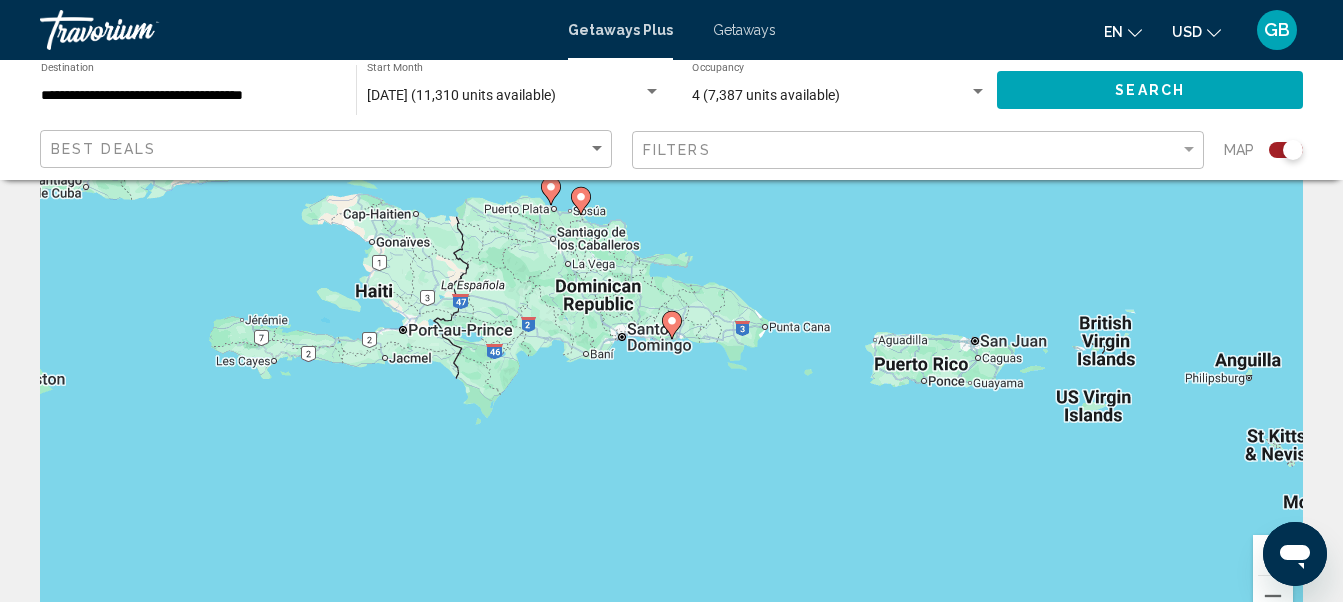 click on "To navigate, press the arrow keys. To activate drag with keyboard, press Alt + Enter. Once in keyboard drag state, use the arrow keys to move the marker. To complete the drag, press the Enter key. To cancel, press Escape." at bounding box center (671, 340) 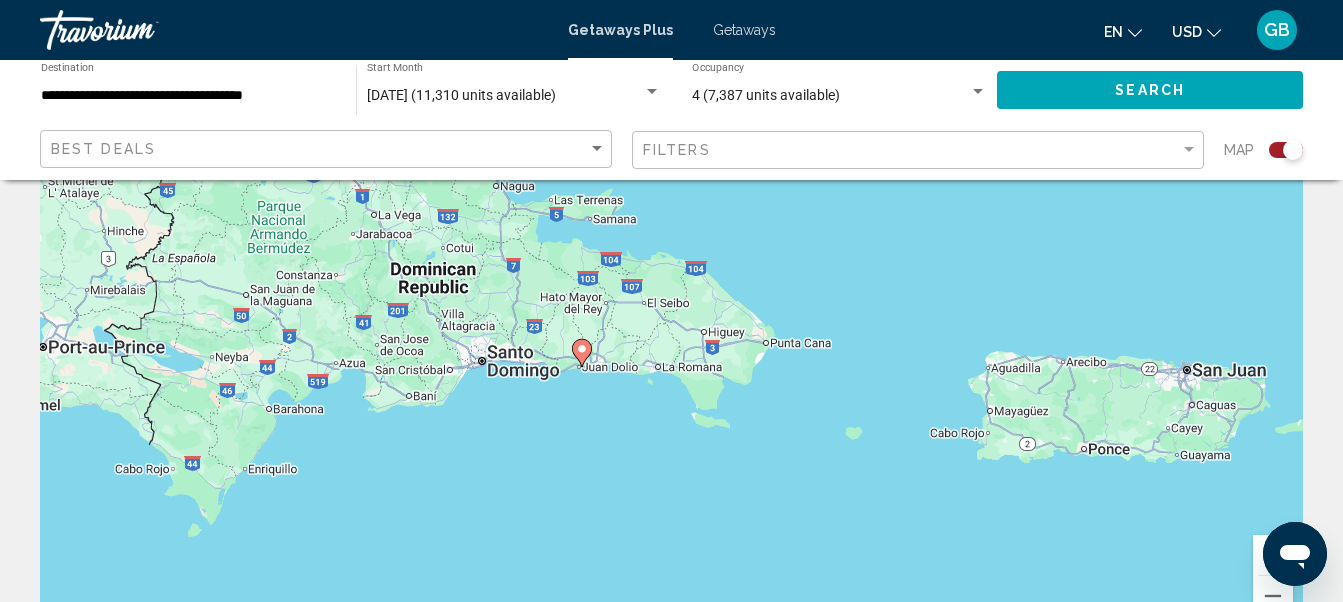 click 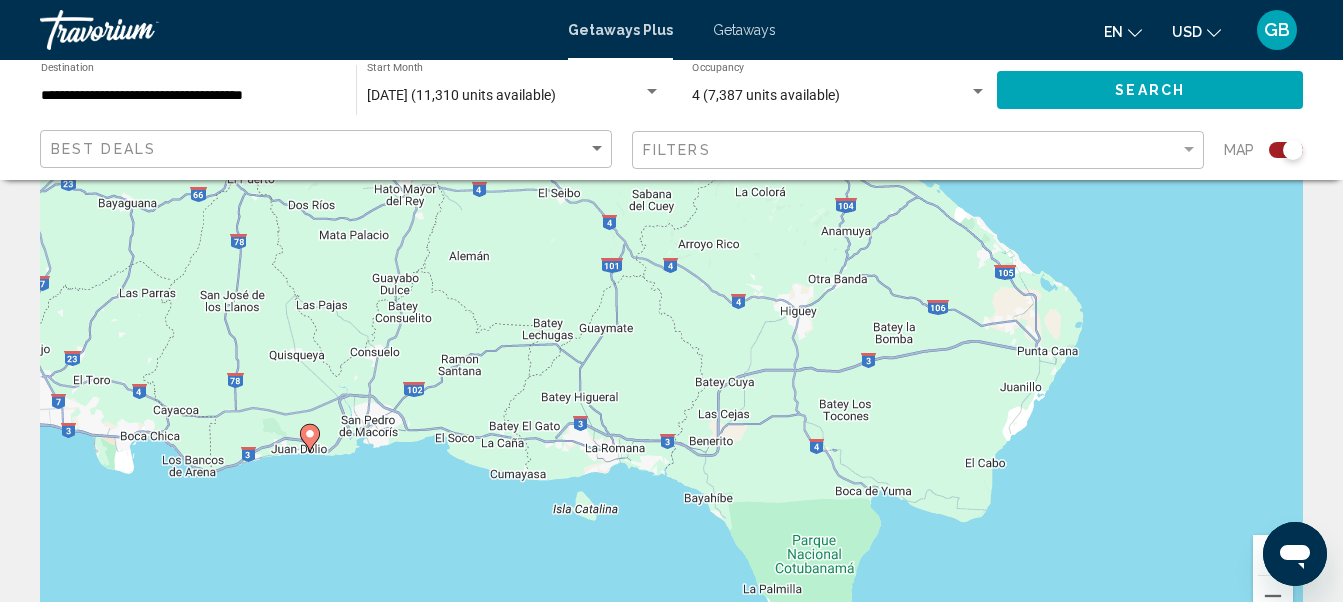 click on "To navigate, press the arrow keys. To activate drag with keyboard, press Alt + Enter. Once in keyboard drag state, use the arrow keys to move the marker. To complete the drag, press the Enter key. To cancel, press Escape." at bounding box center [671, 340] 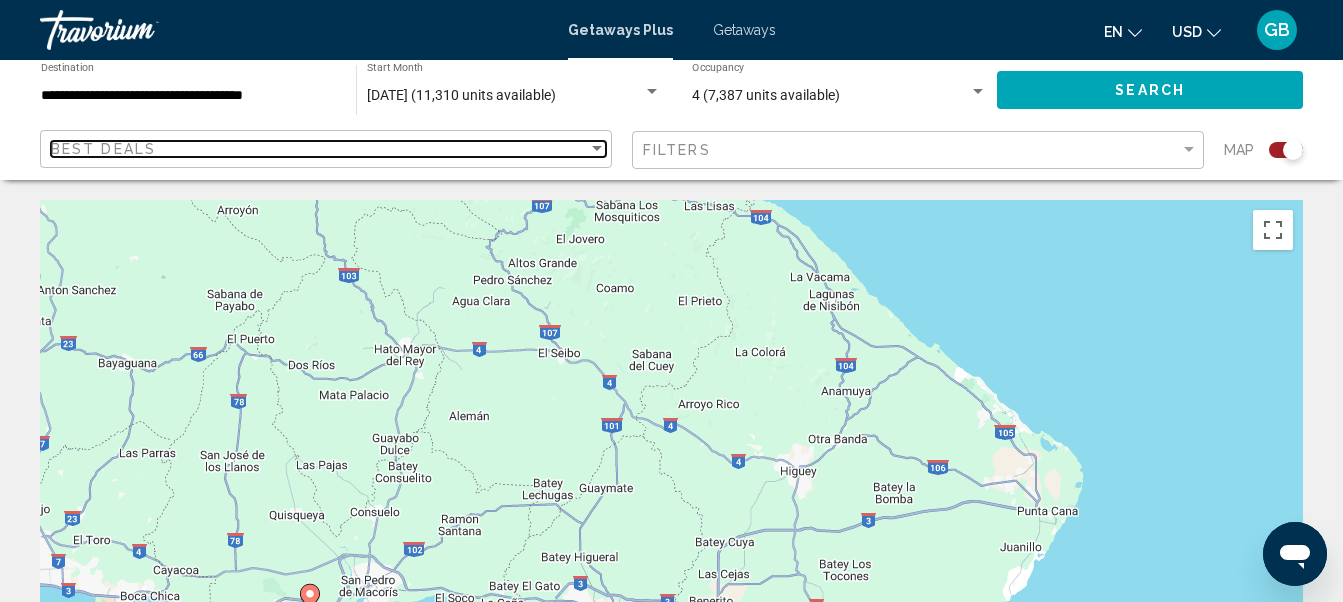 click at bounding box center (597, 149) 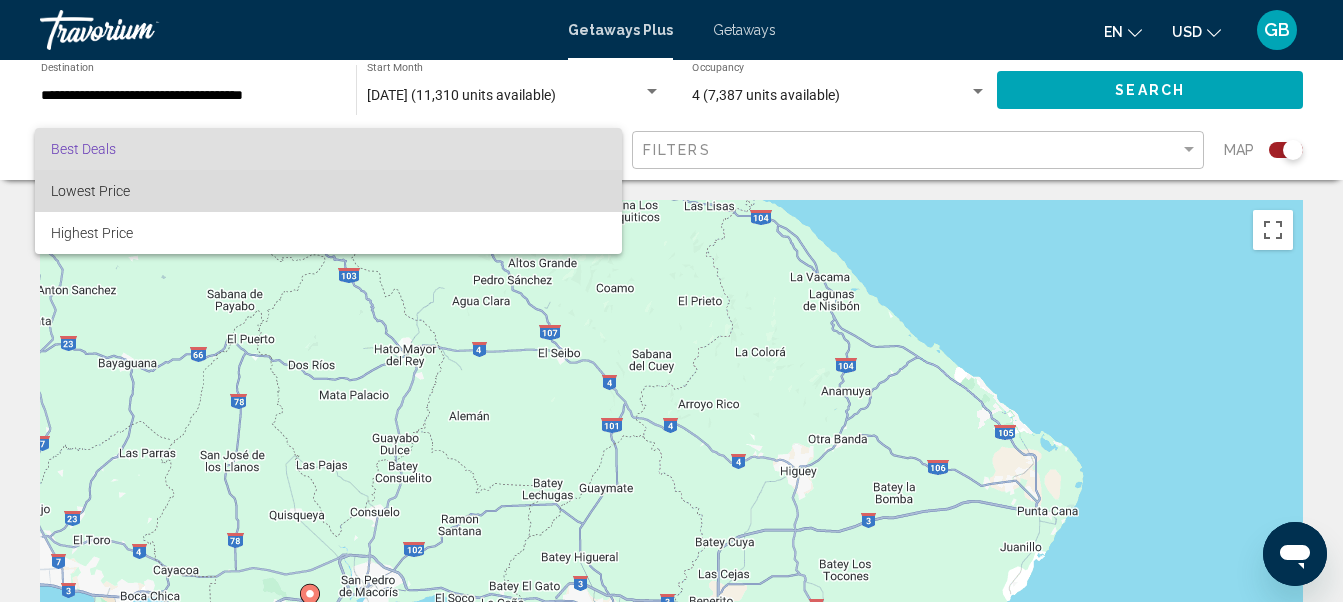 click on "Lowest Price" at bounding box center [328, 191] 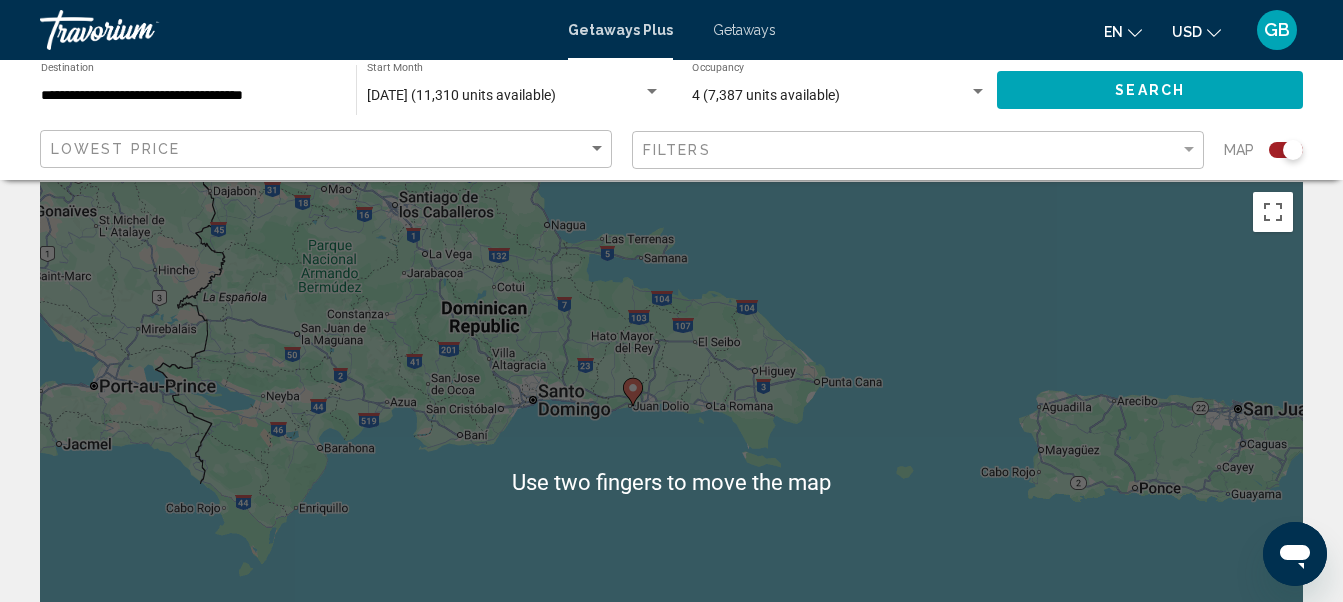 scroll, scrollTop: 23, scrollLeft: 0, axis: vertical 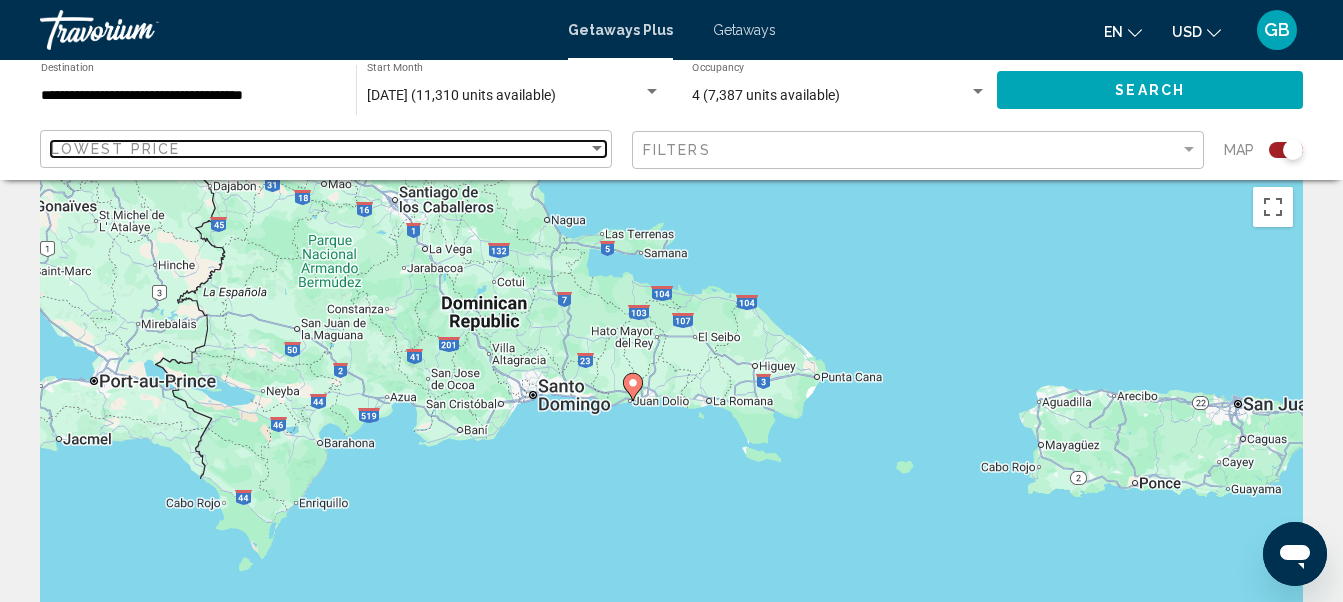 click on "Lowest Price" at bounding box center [319, 149] 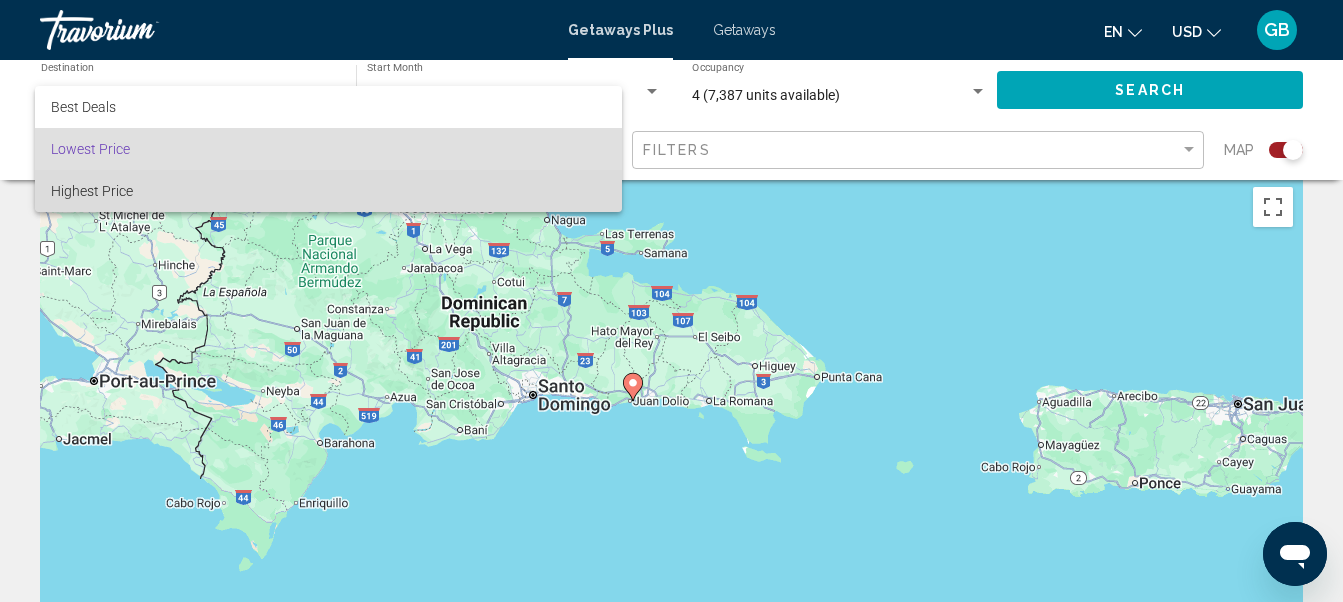 click on "Highest Price" at bounding box center (328, 191) 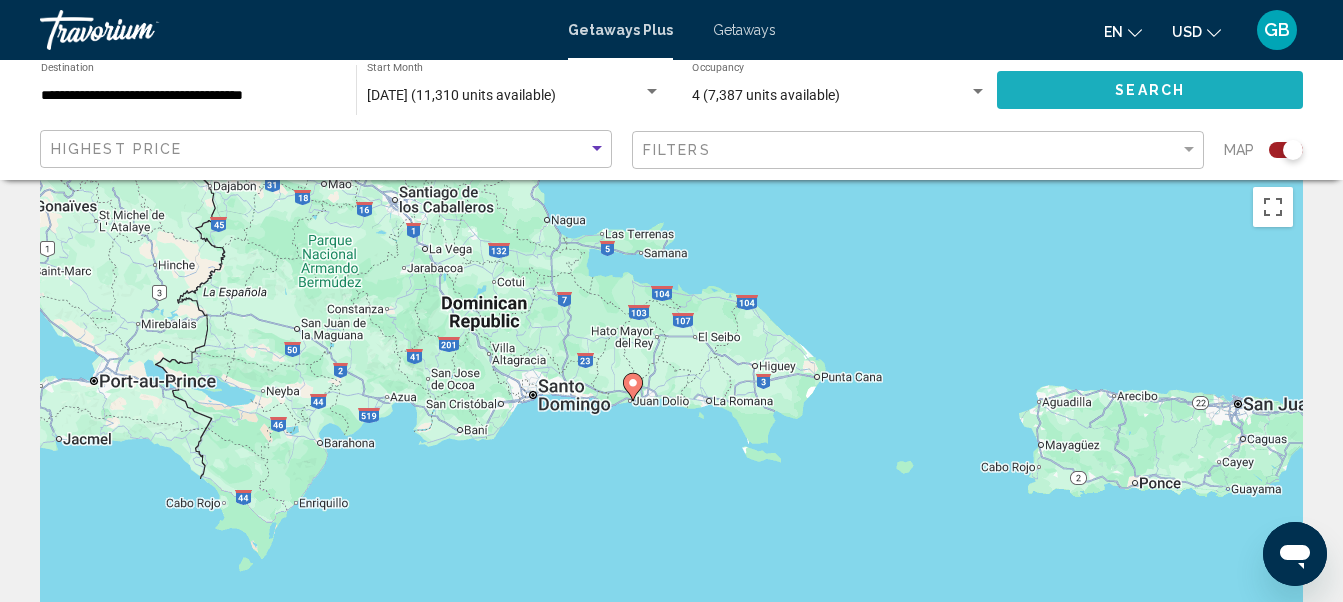 click on "Search" 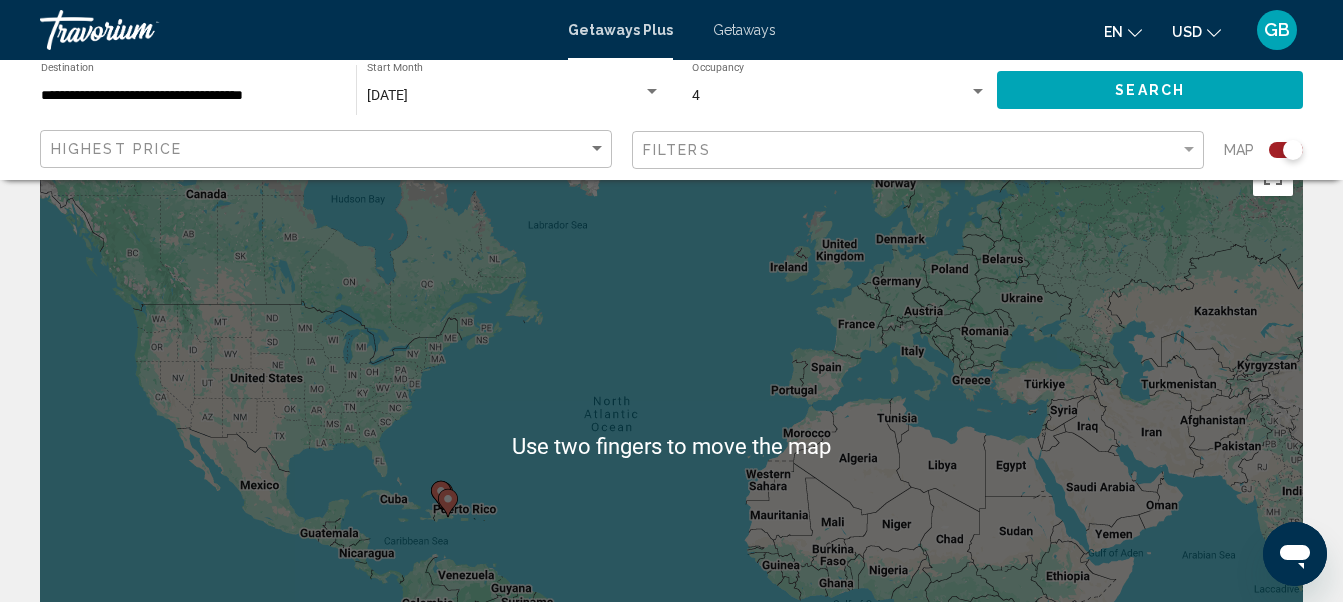 scroll, scrollTop: 56, scrollLeft: 0, axis: vertical 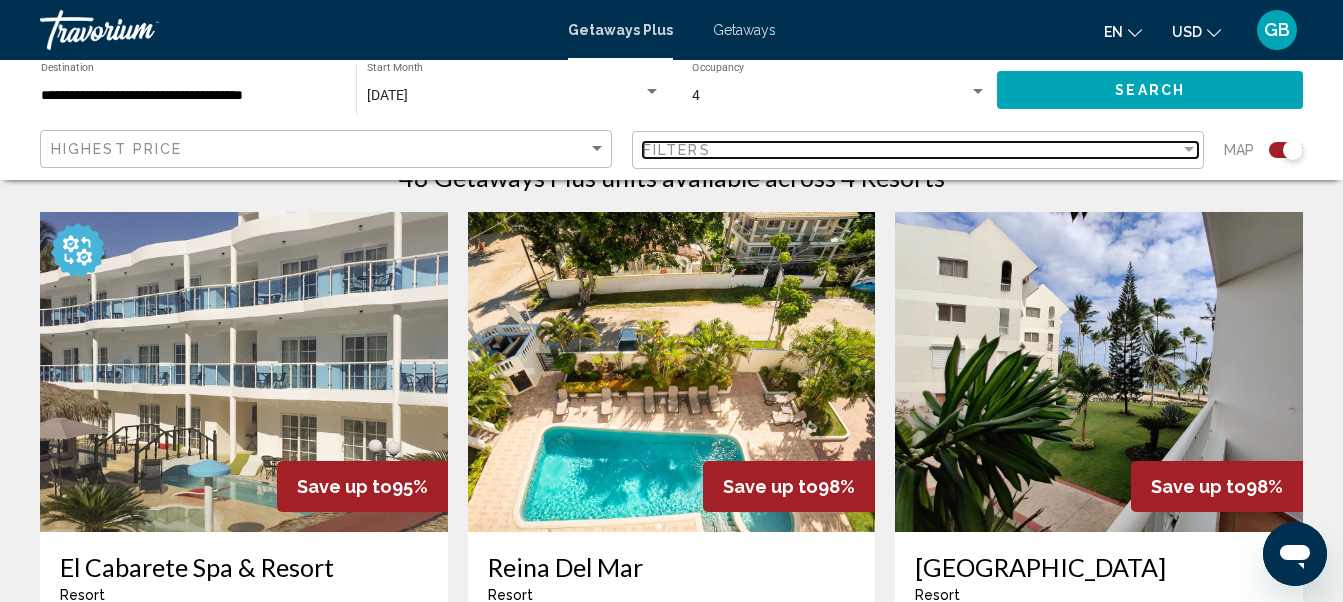 click at bounding box center [1189, 149] 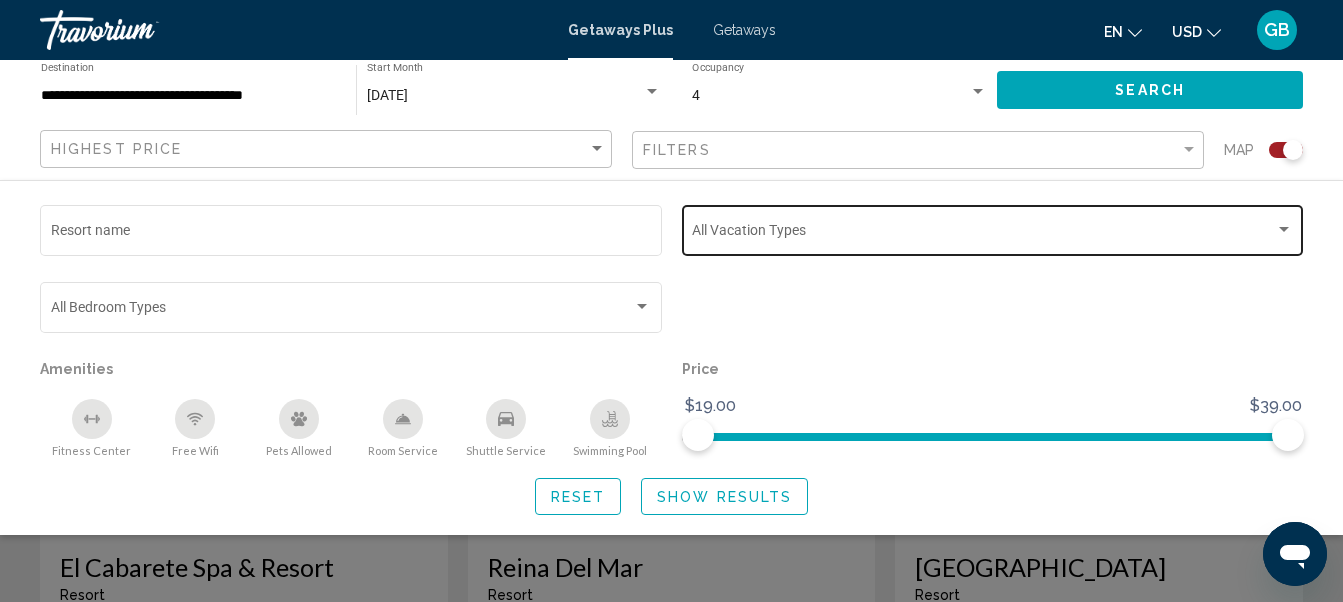 click at bounding box center (1284, 230) 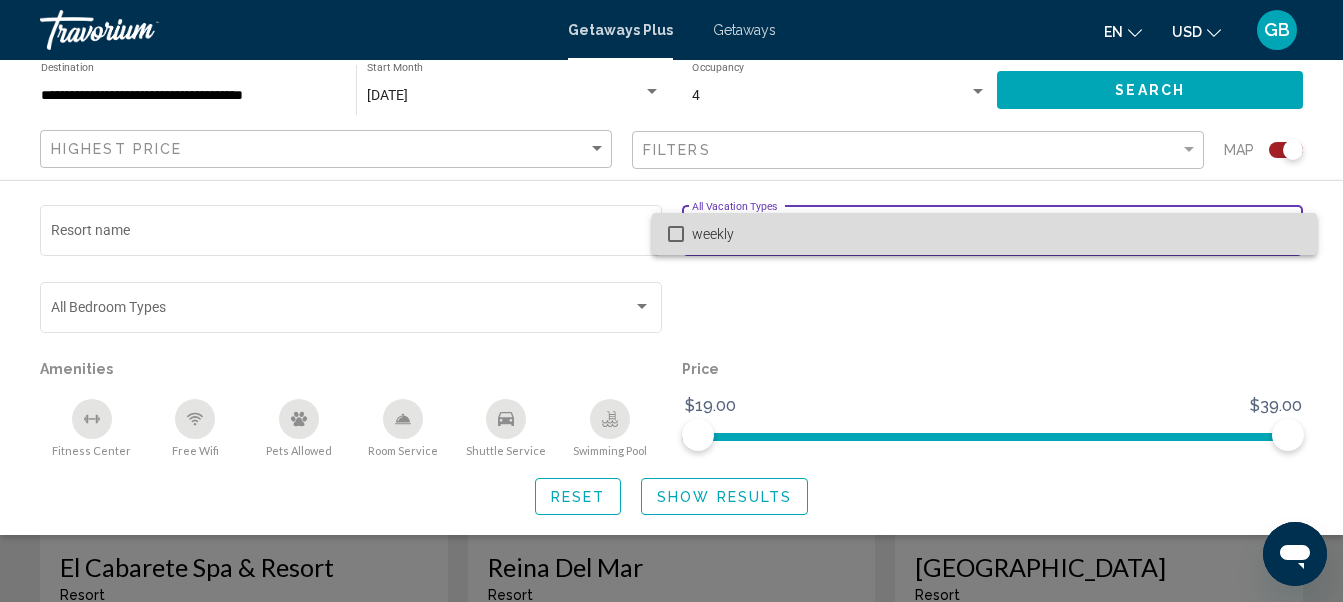 click on "weekly" at bounding box center [996, 234] 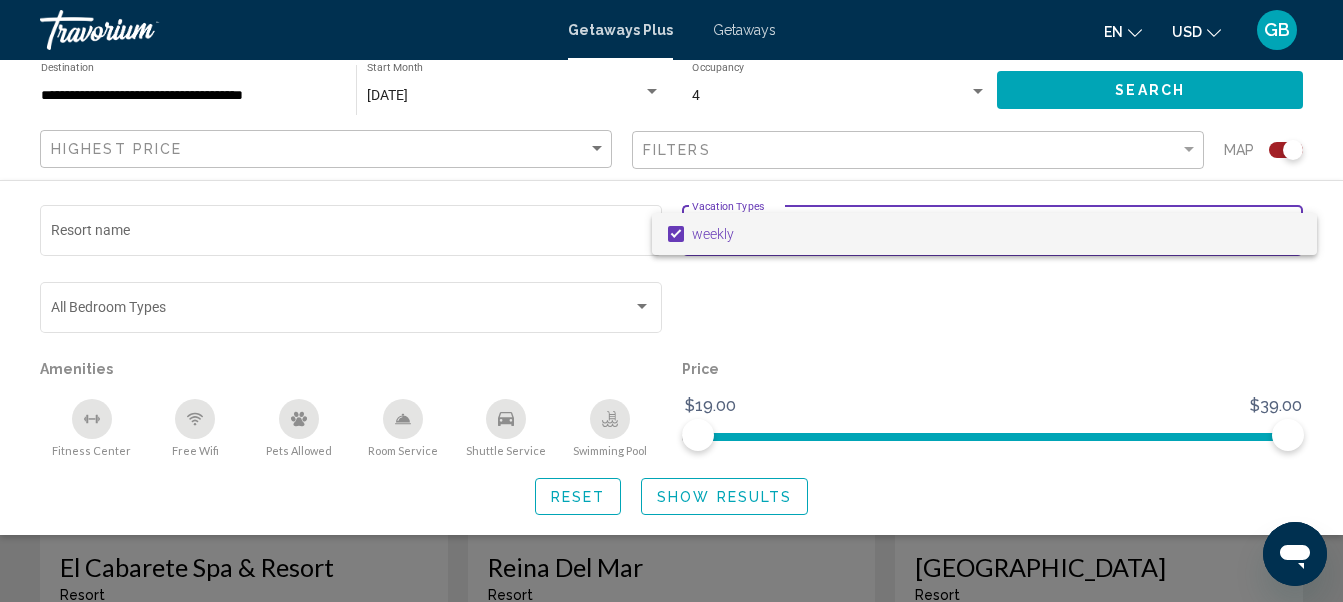click at bounding box center [671, 301] 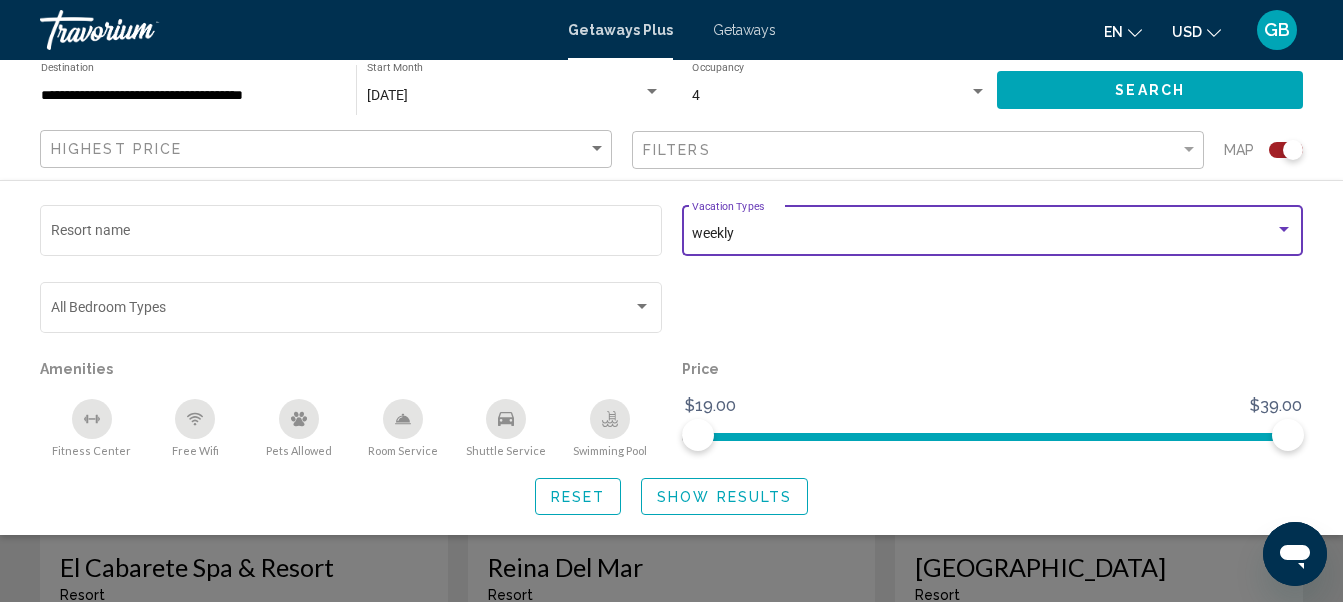 click on "weekly" at bounding box center [992, 234] 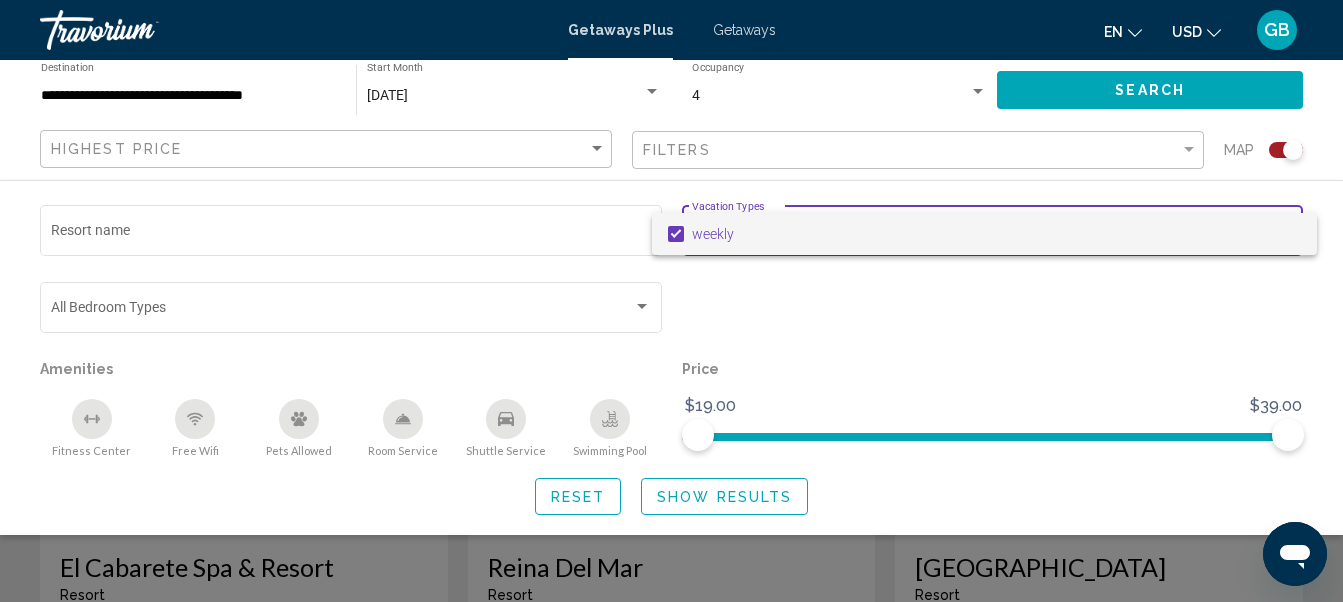 click on "weekly" at bounding box center (996, 234) 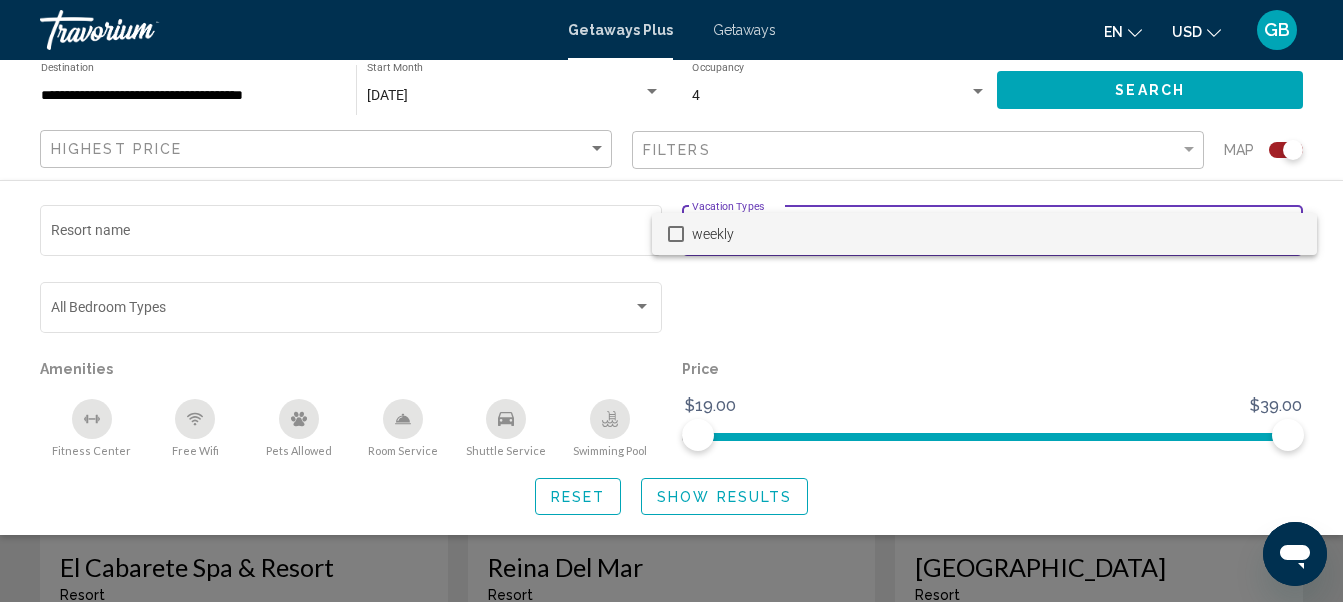 click at bounding box center [671, 301] 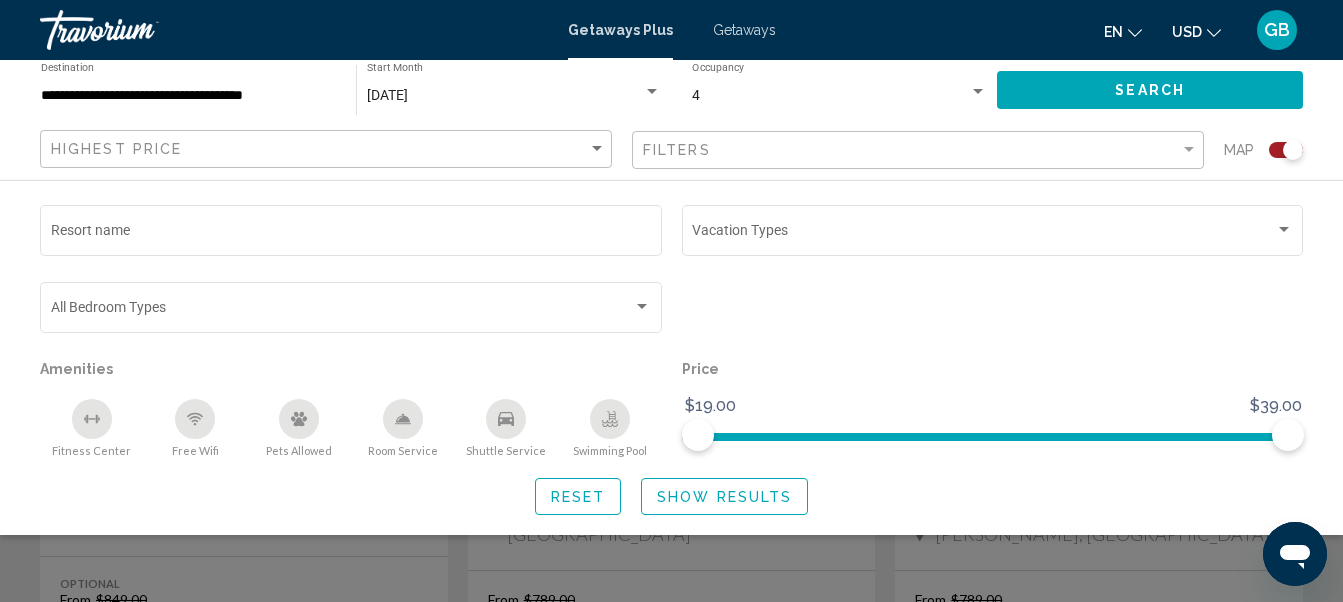 scroll, scrollTop: 823, scrollLeft: 0, axis: vertical 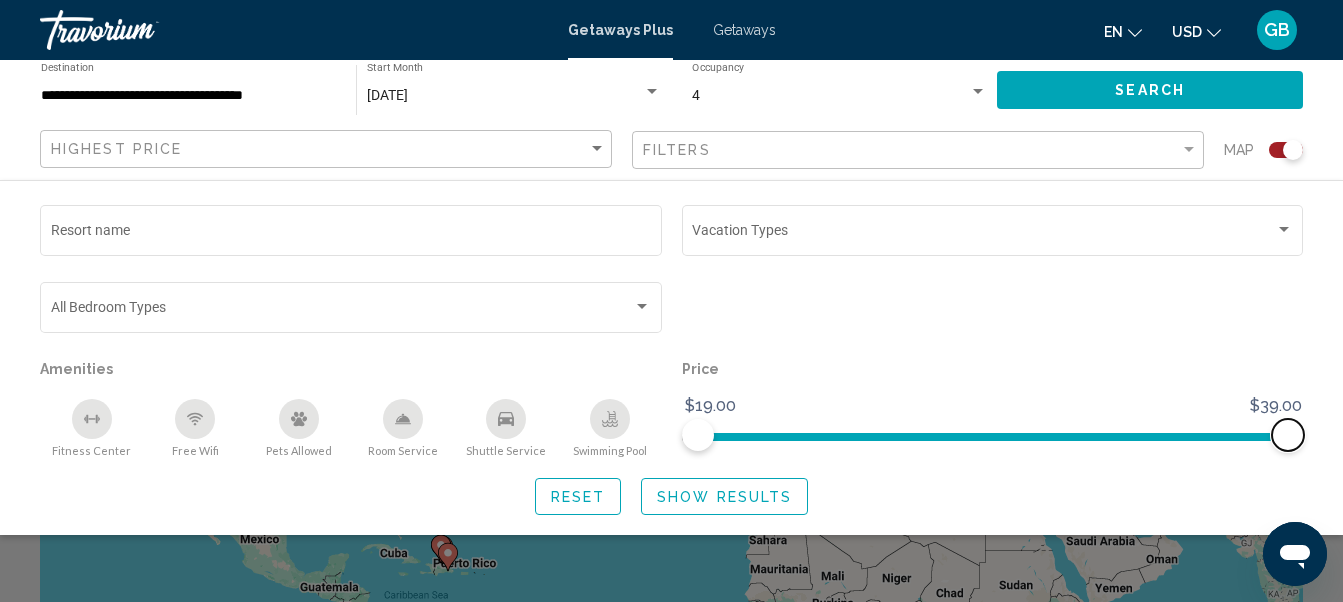 drag, startPoint x: 1290, startPoint y: 434, endPoint x: 1339, endPoint y: 438, distance: 49.162994 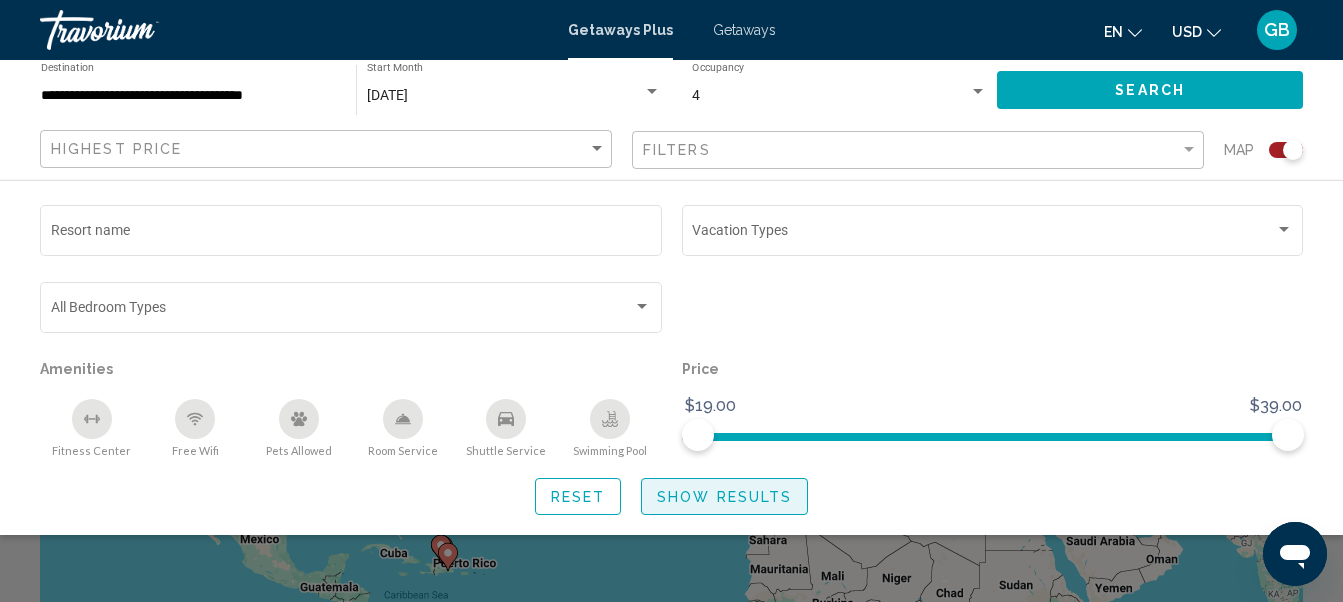 click on "Show Results" 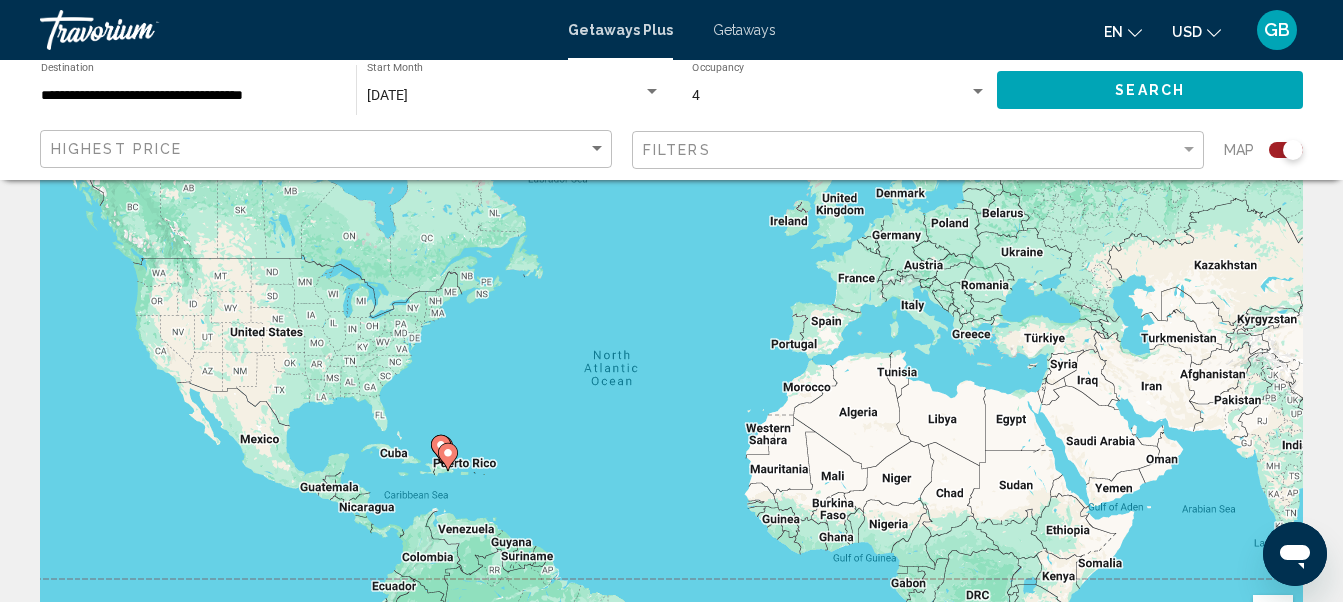 scroll, scrollTop: 0, scrollLeft: 0, axis: both 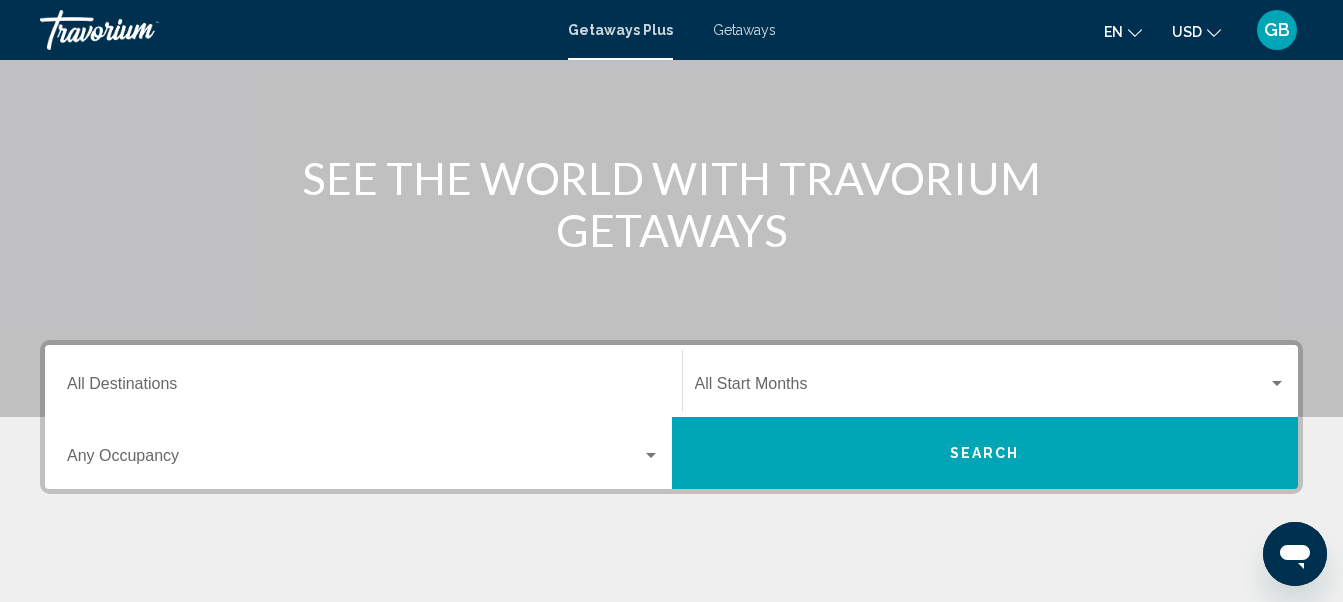 click on "Destination All Destinations" at bounding box center [363, 388] 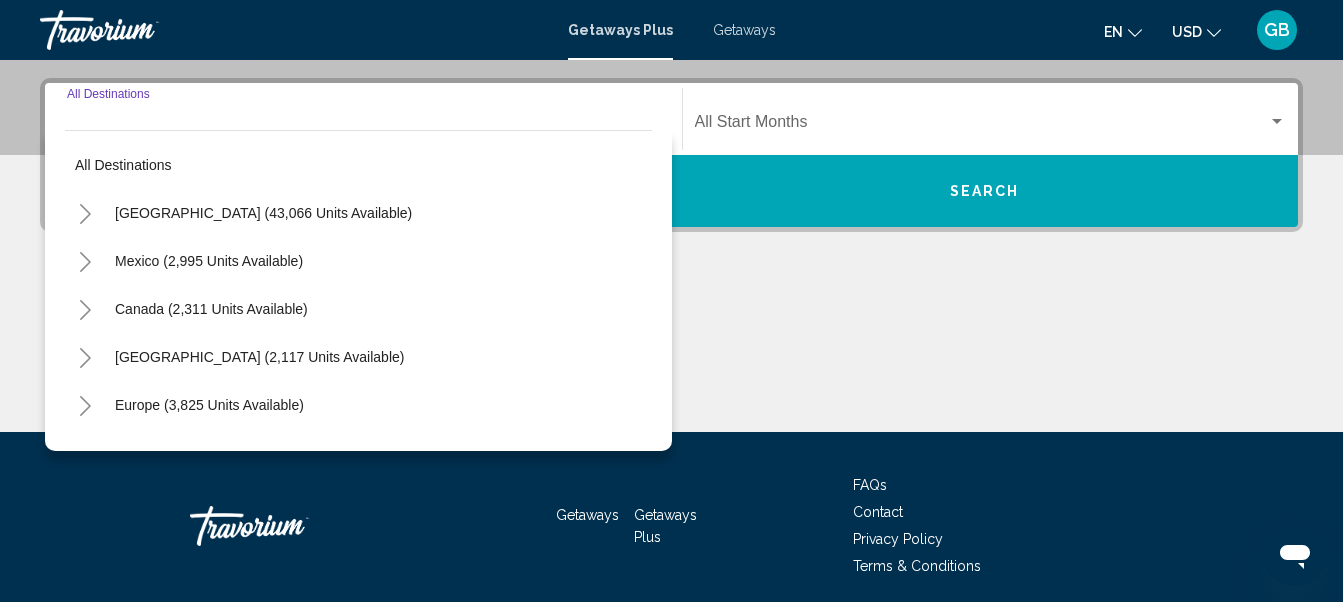 scroll, scrollTop: 458, scrollLeft: 0, axis: vertical 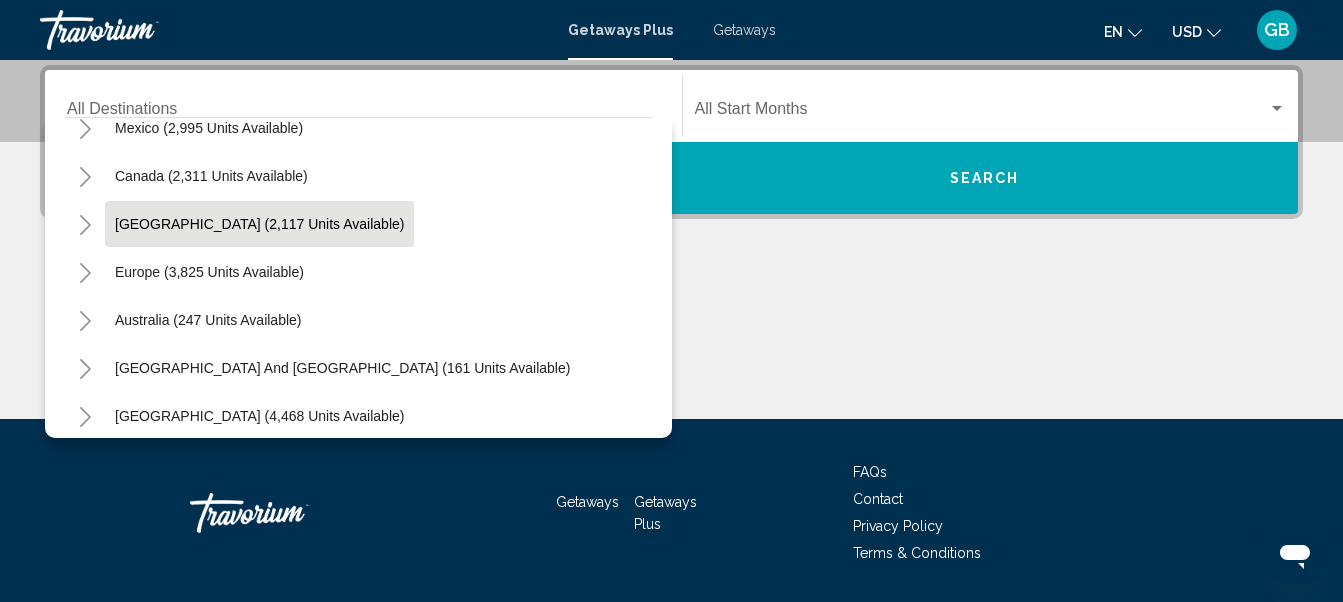 click on "Caribbean & Atlantic Islands (2,117 units available)" at bounding box center (209, 272) 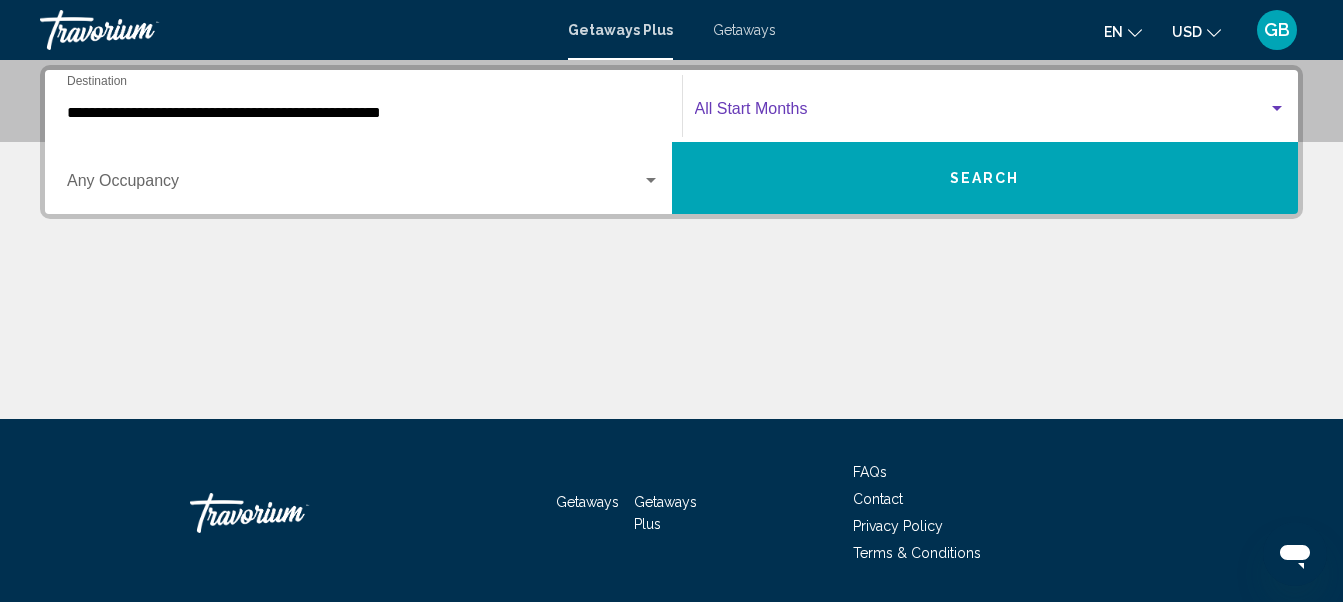 click at bounding box center (982, 113) 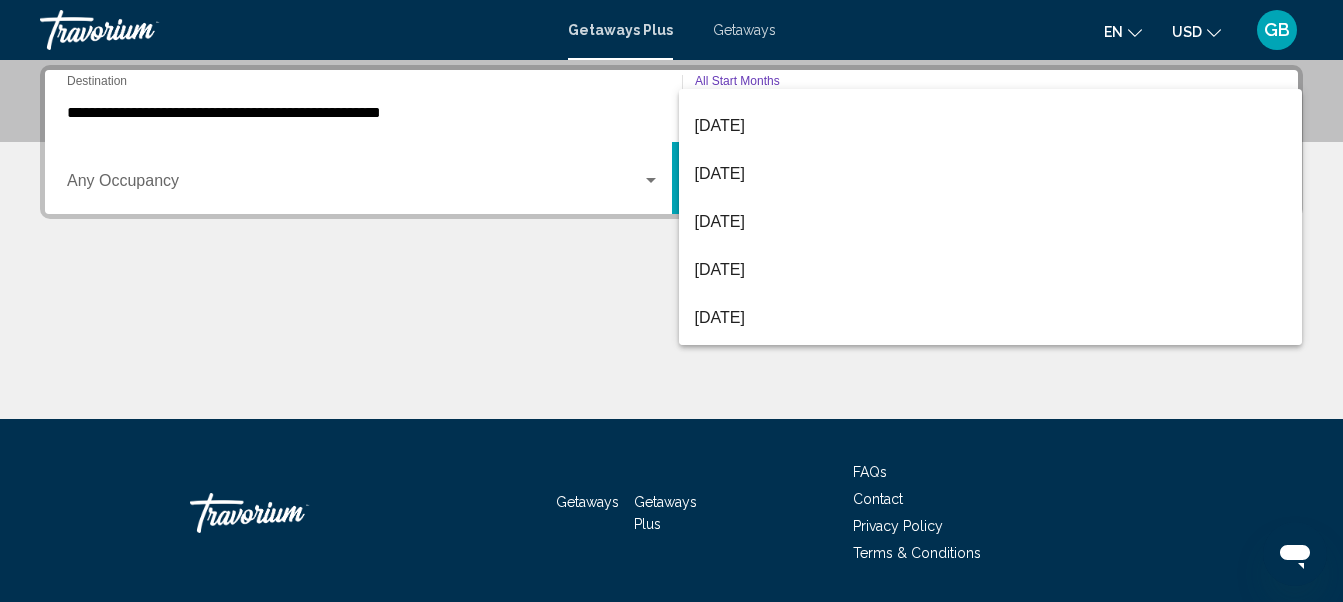 scroll, scrollTop: 106, scrollLeft: 0, axis: vertical 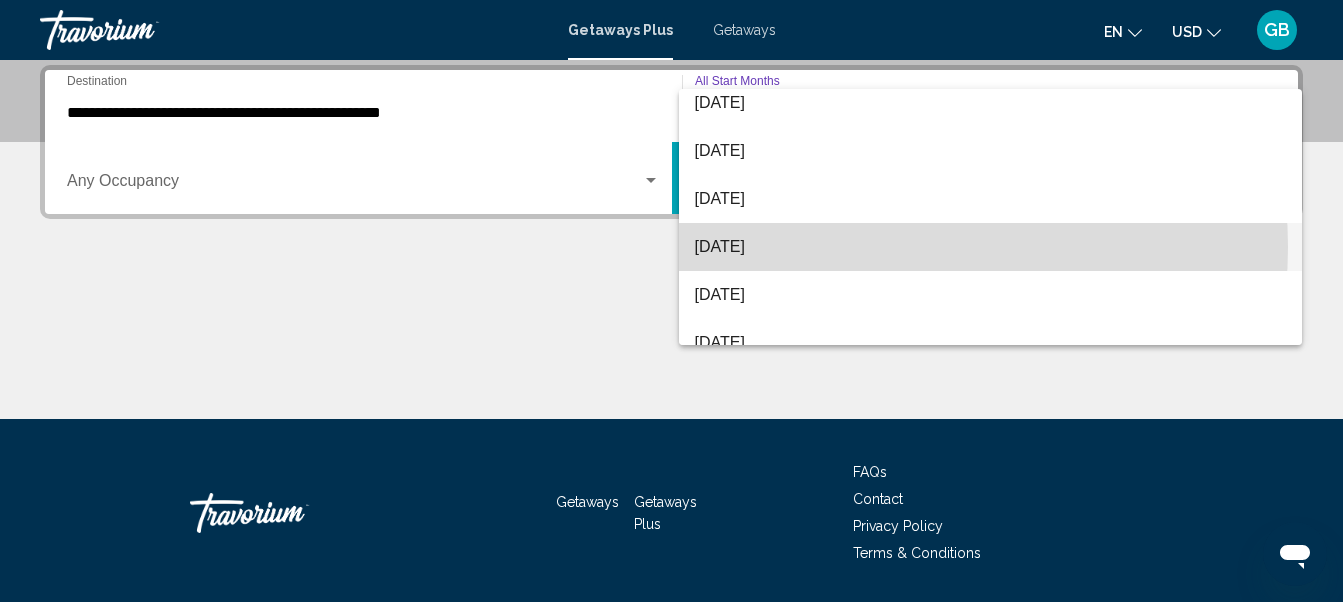 click on "[DATE]" at bounding box center [991, 247] 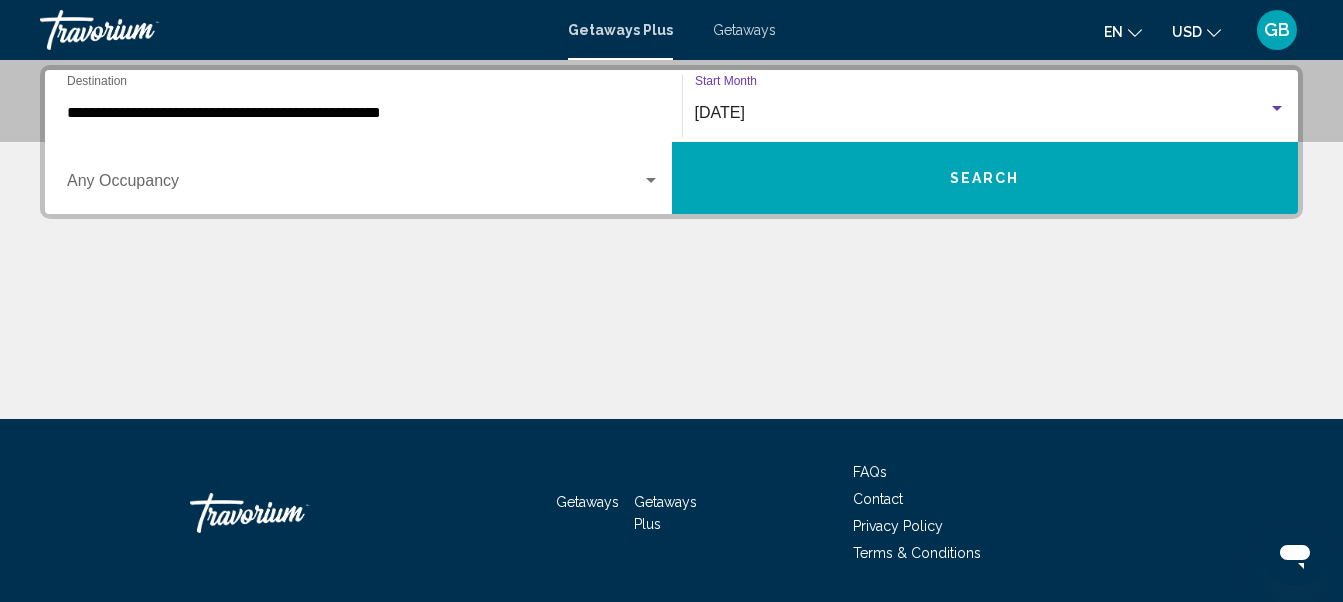 click on "Search" at bounding box center [985, 178] 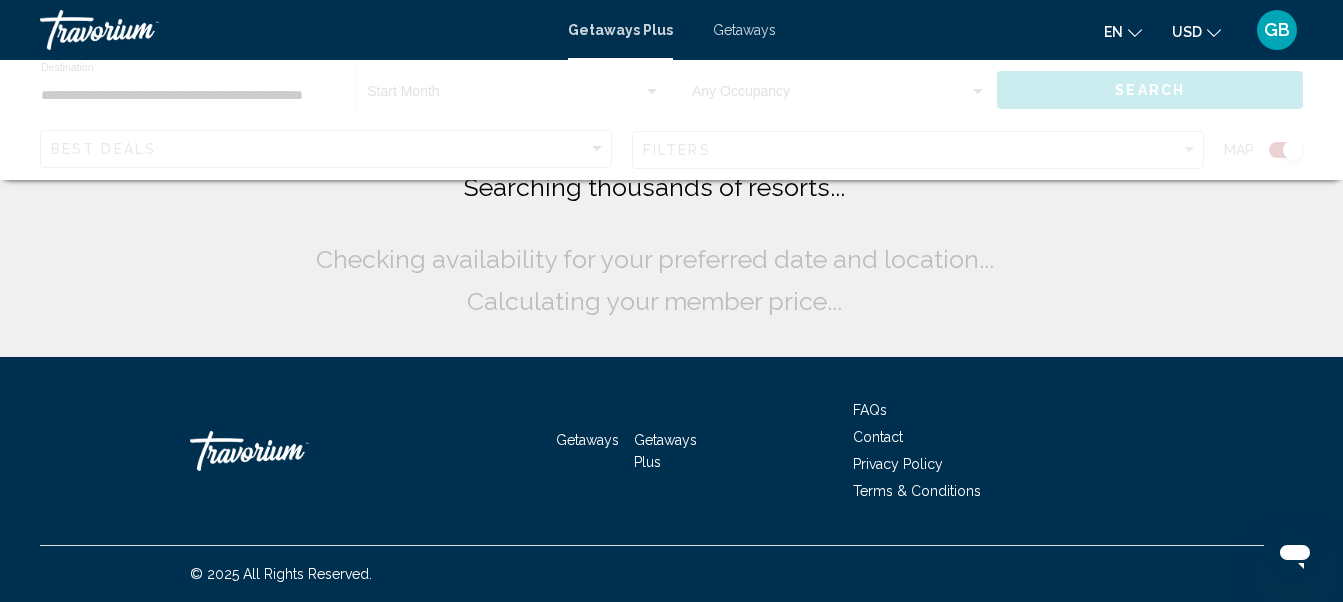 scroll, scrollTop: 0, scrollLeft: 0, axis: both 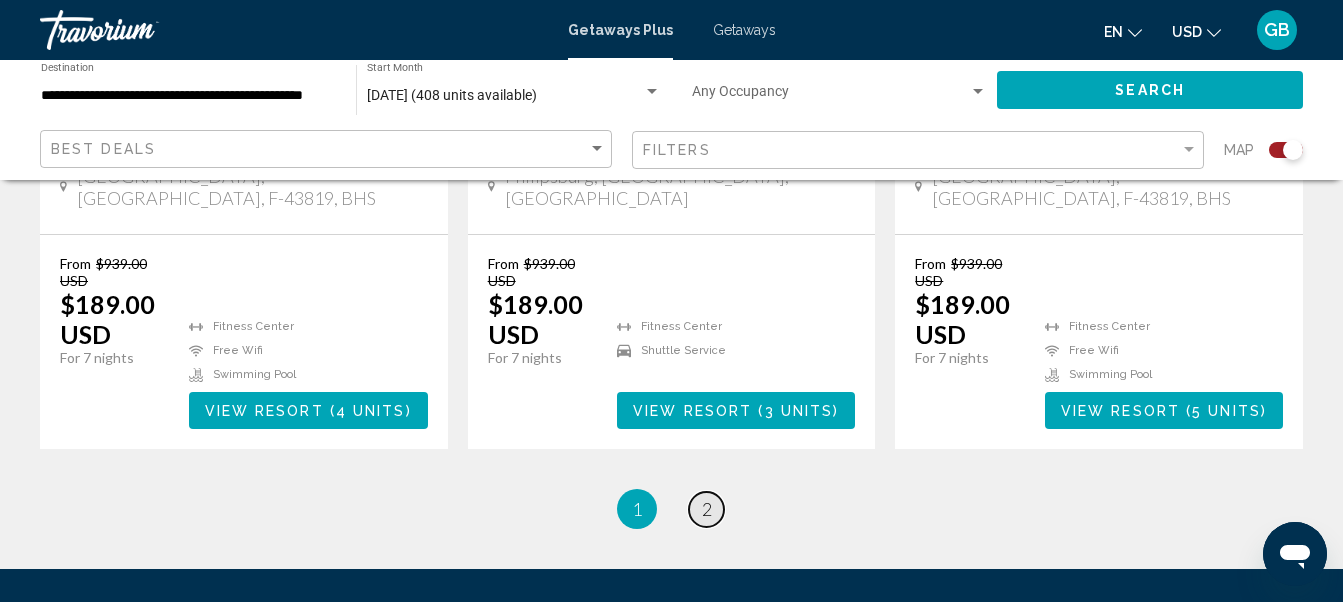 click on "page  2" at bounding box center (706, 509) 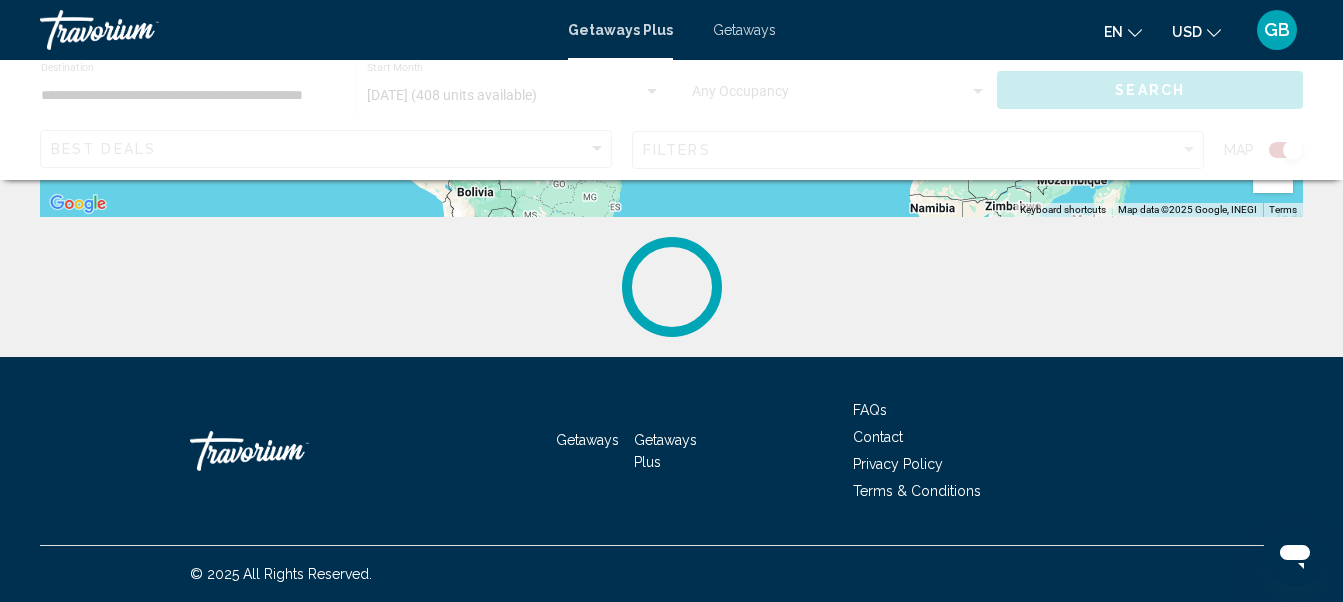 scroll, scrollTop: 0, scrollLeft: 0, axis: both 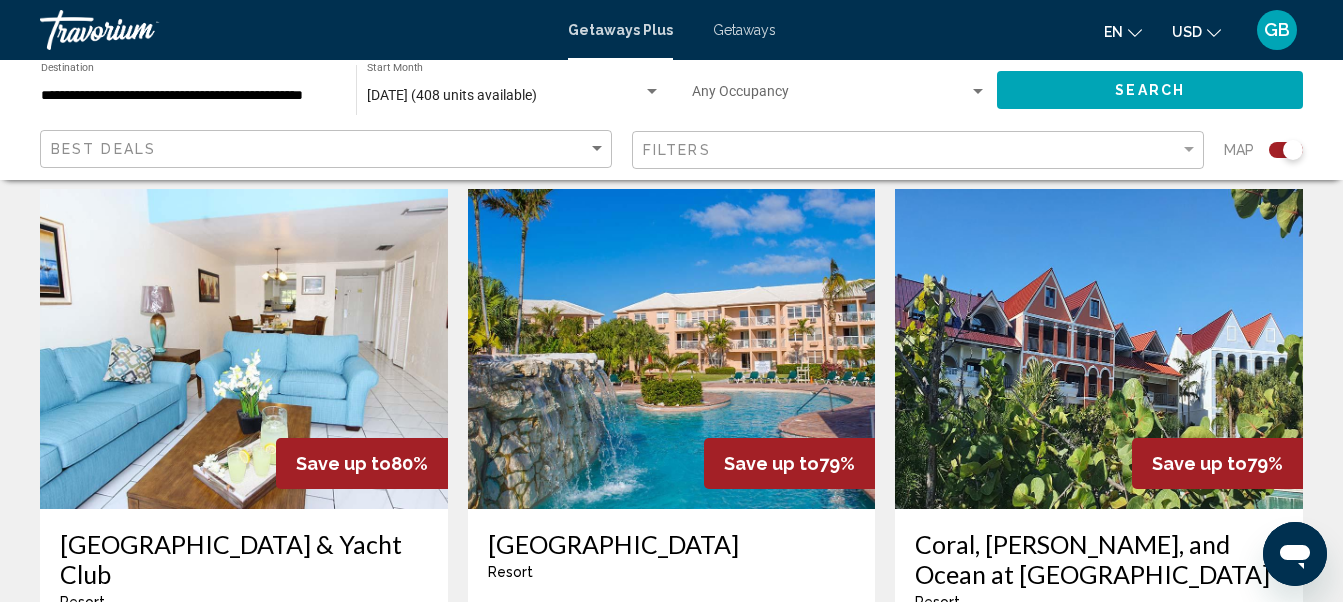 click at bounding box center [672, 349] 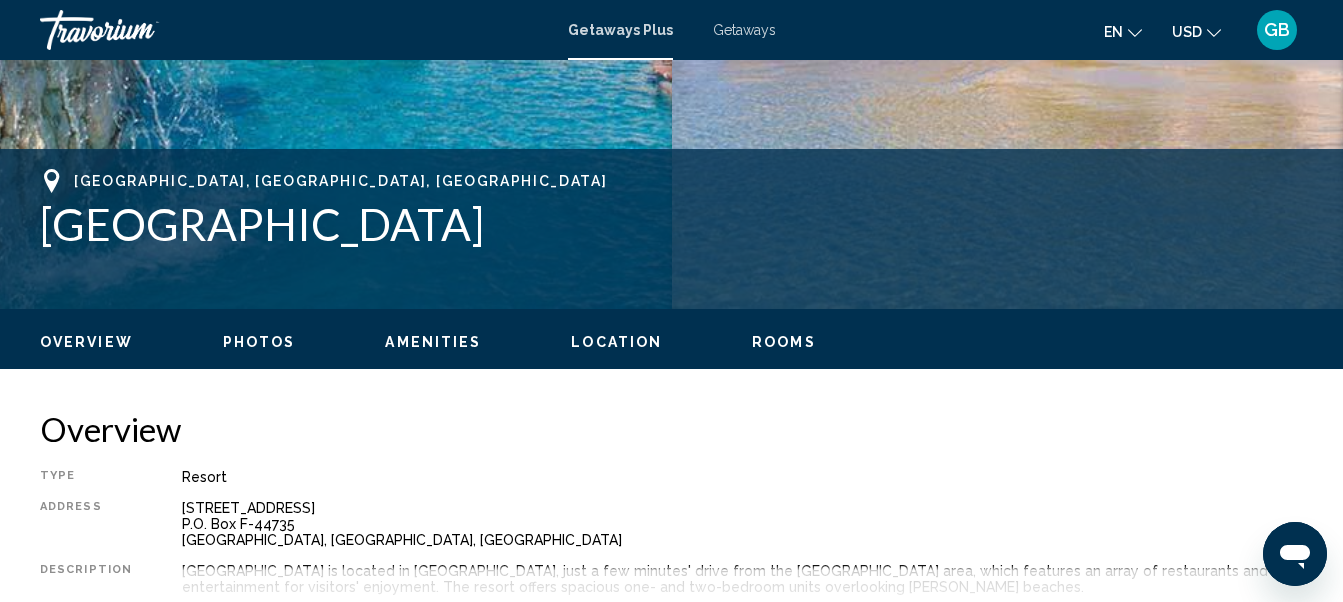scroll, scrollTop: 234, scrollLeft: 0, axis: vertical 